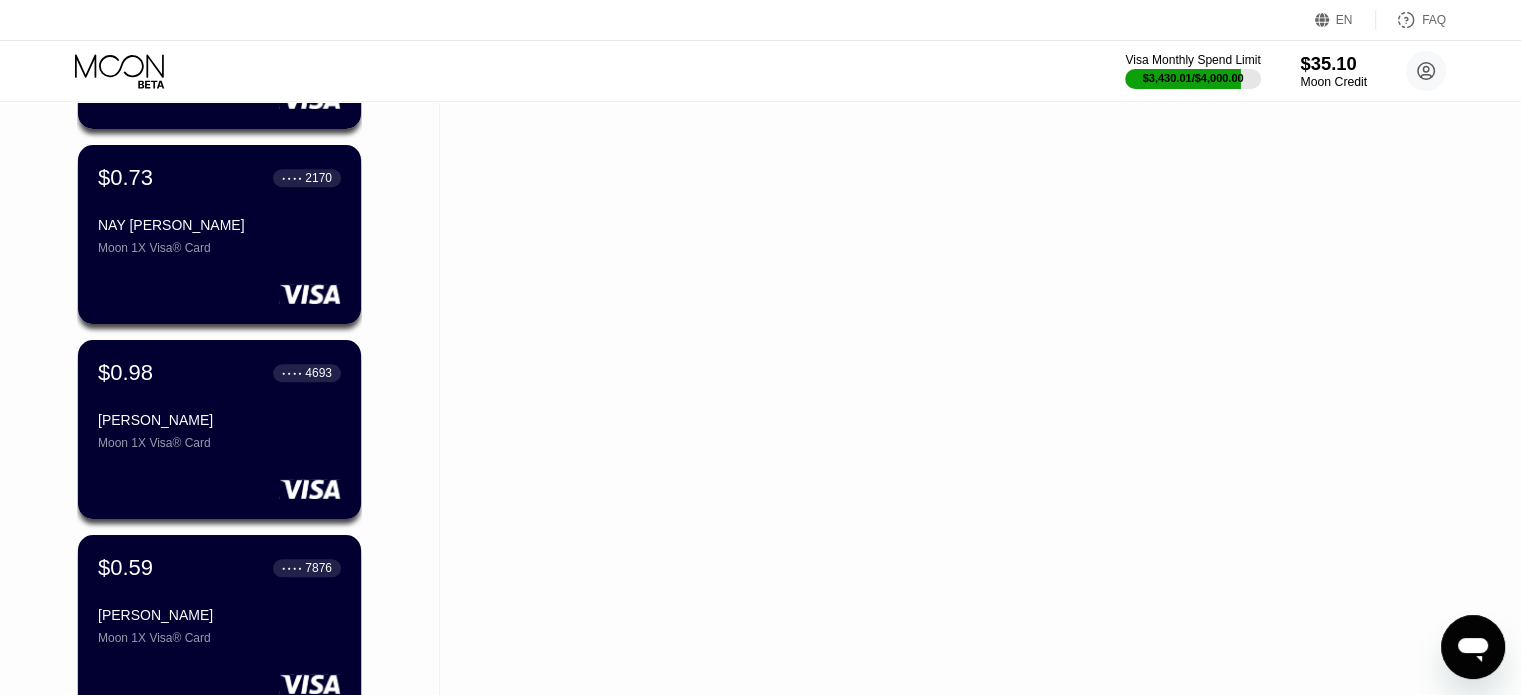 scroll, scrollTop: 0, scrollLeft: 0, axis: both 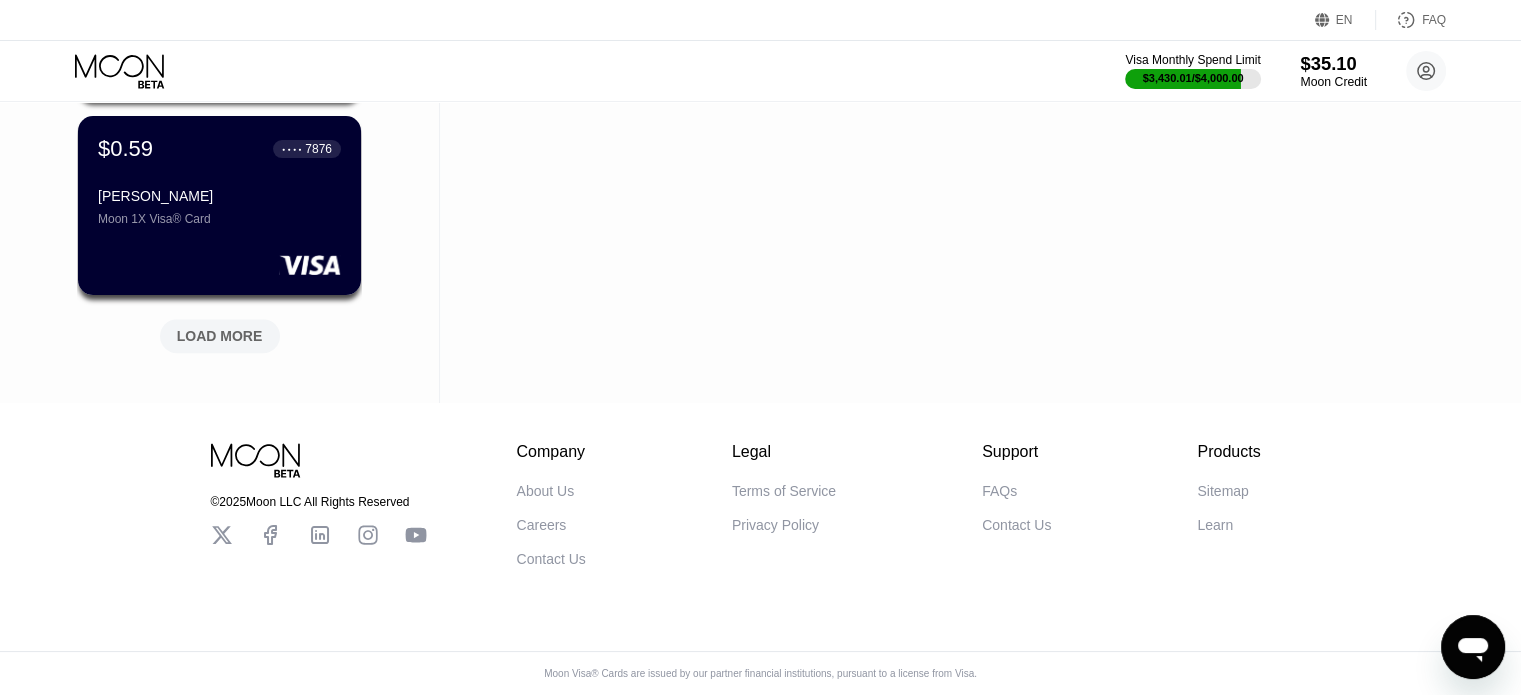 click on "$35.10" at bounding box center [1333, 63] 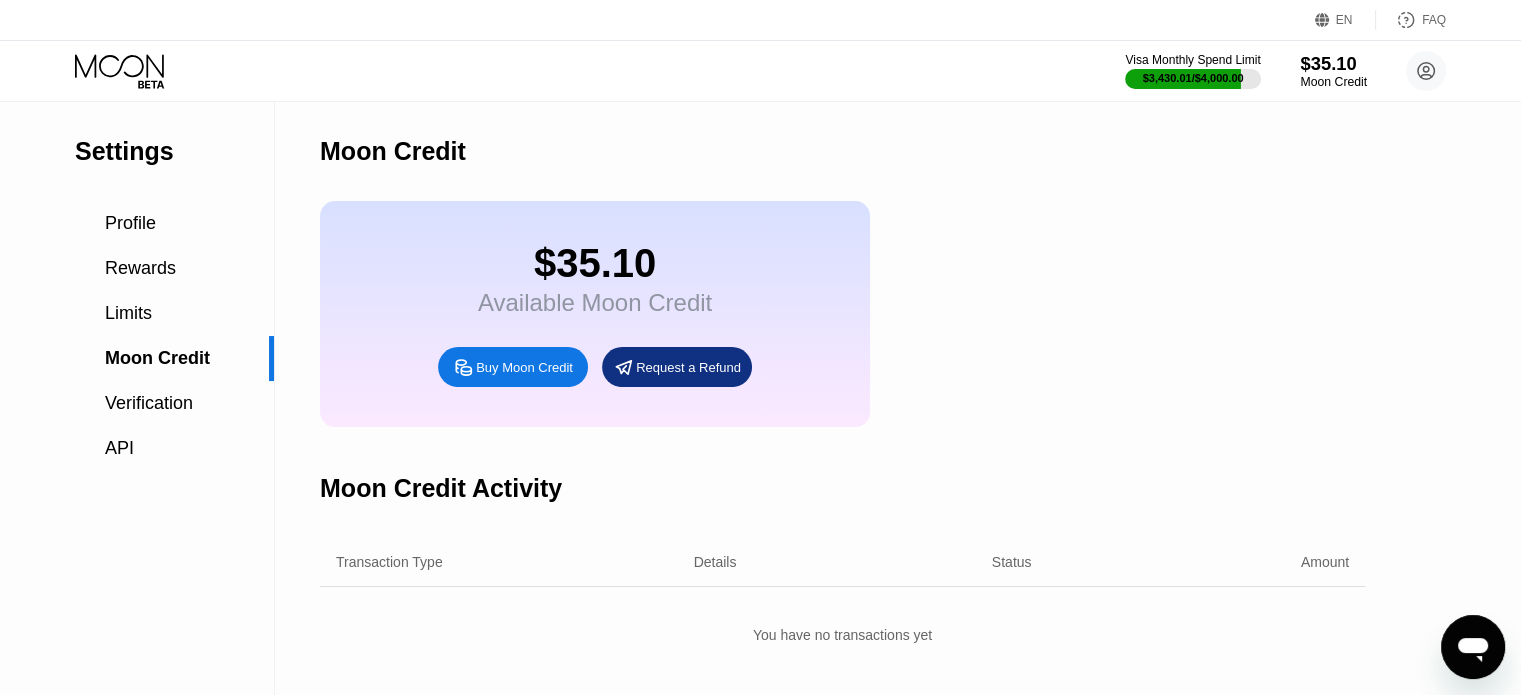 scroll, scrollTop: 0, scrollLeft: 0, axis: both 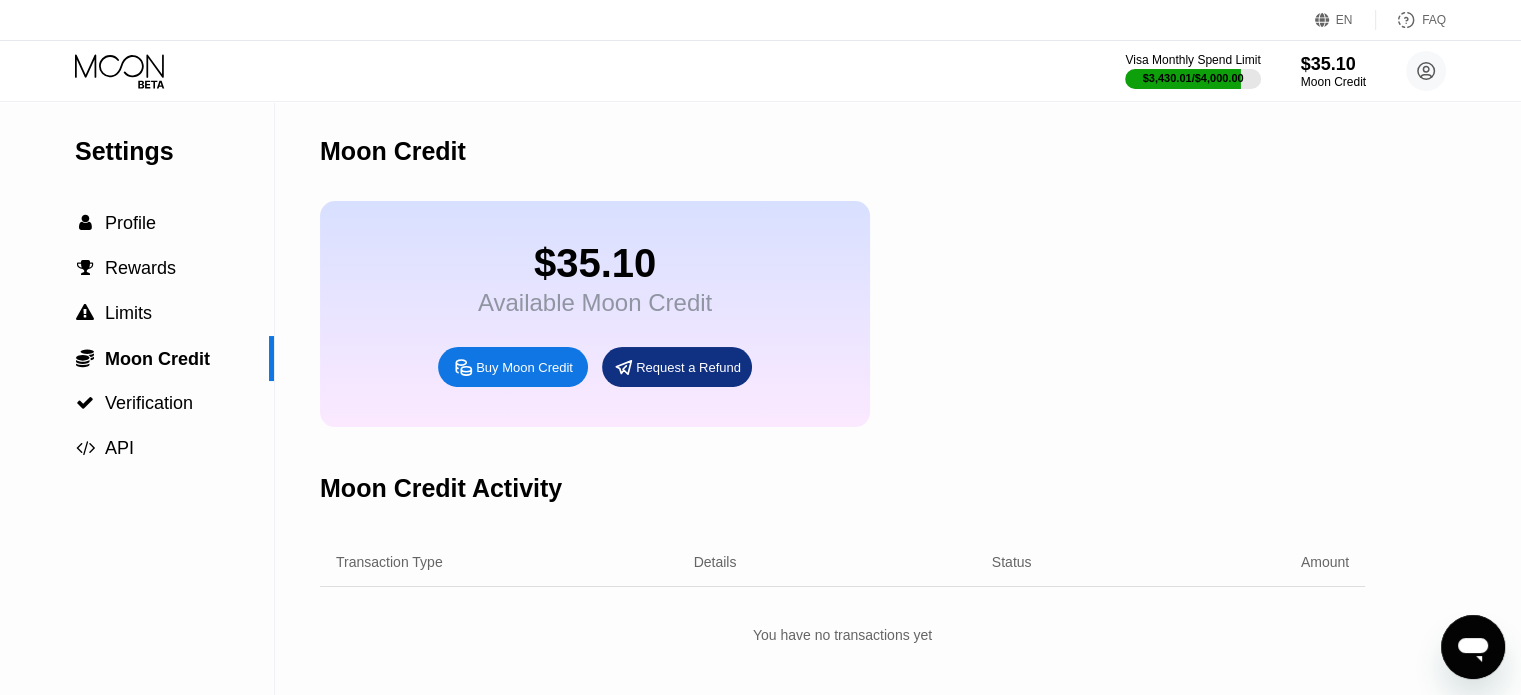 click on "Buy Moon Credit" at bounding box center [524, 367] 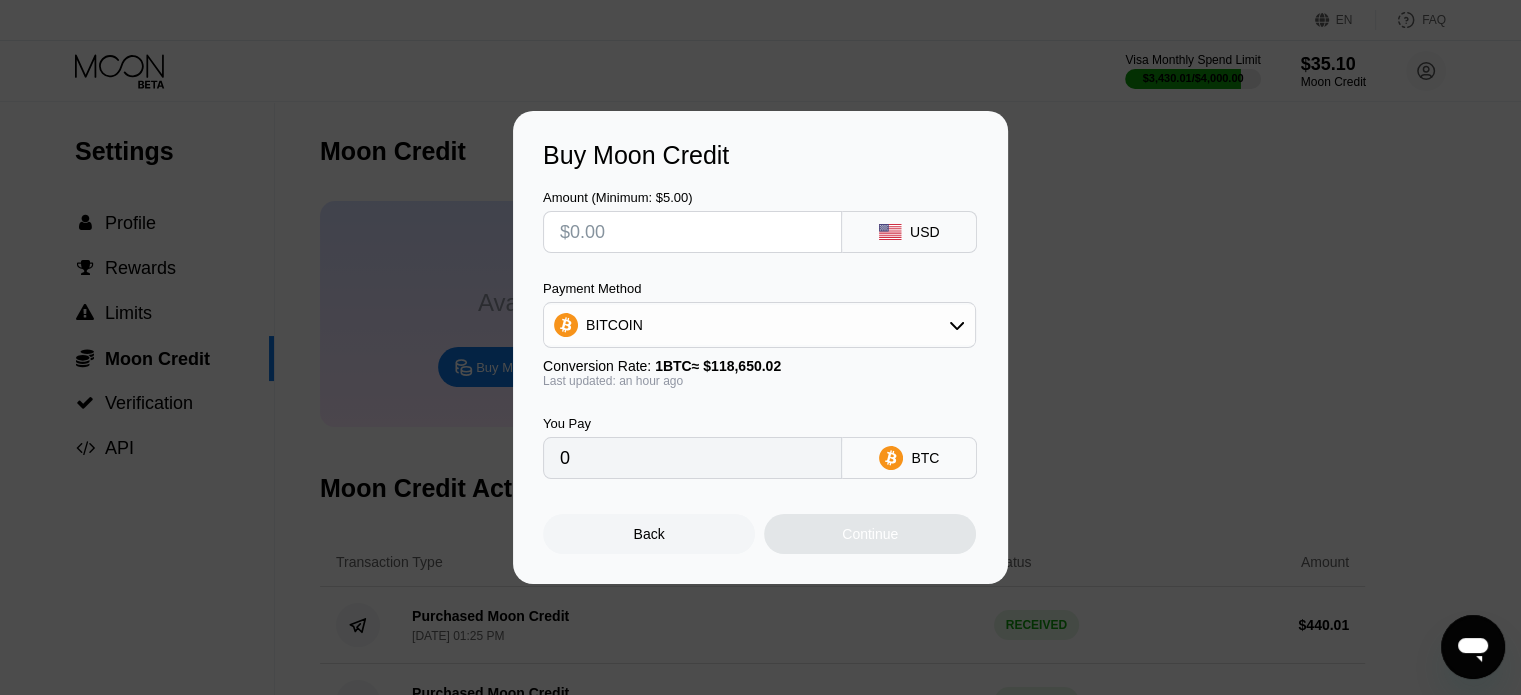 click on "Back" at bounding box center (649, 534) 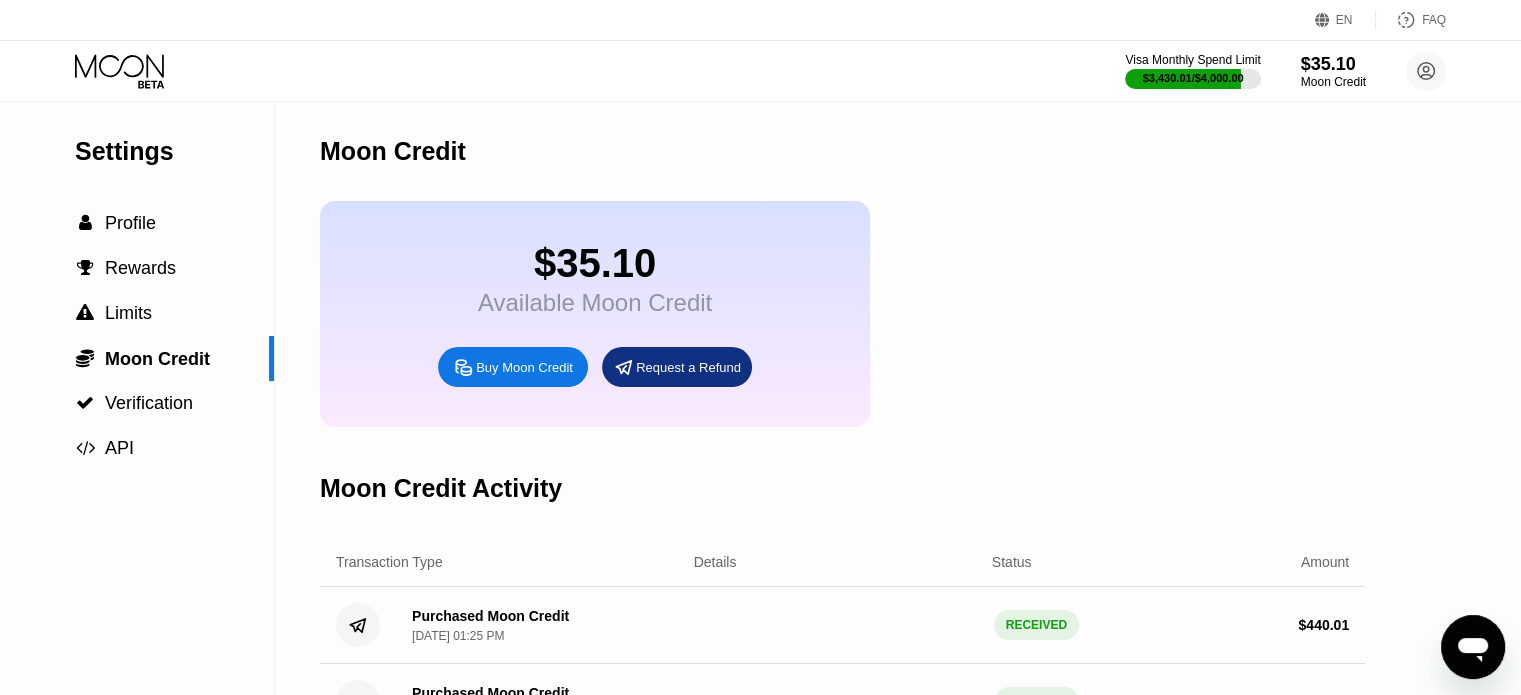 click 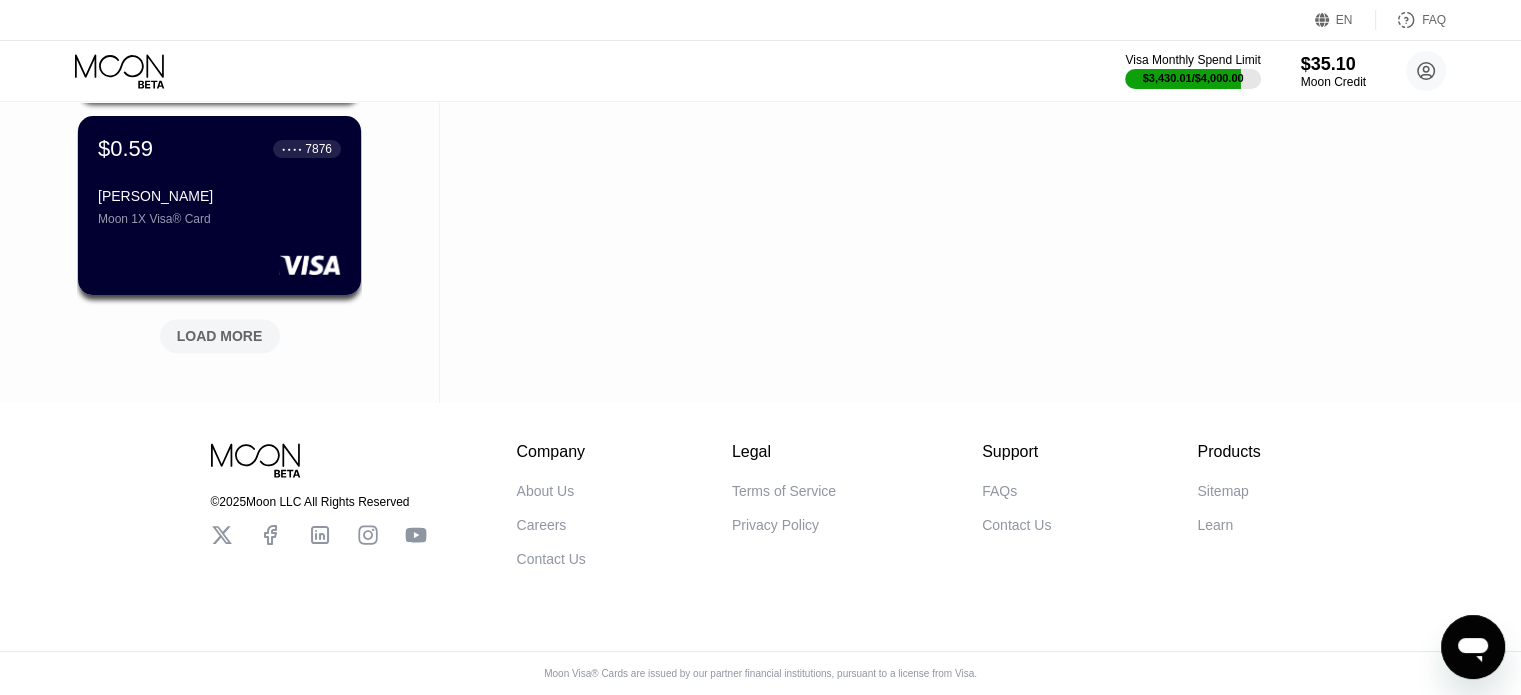 scroll, scrollTop: 1904, scrollLeft: 0, axis: vertical 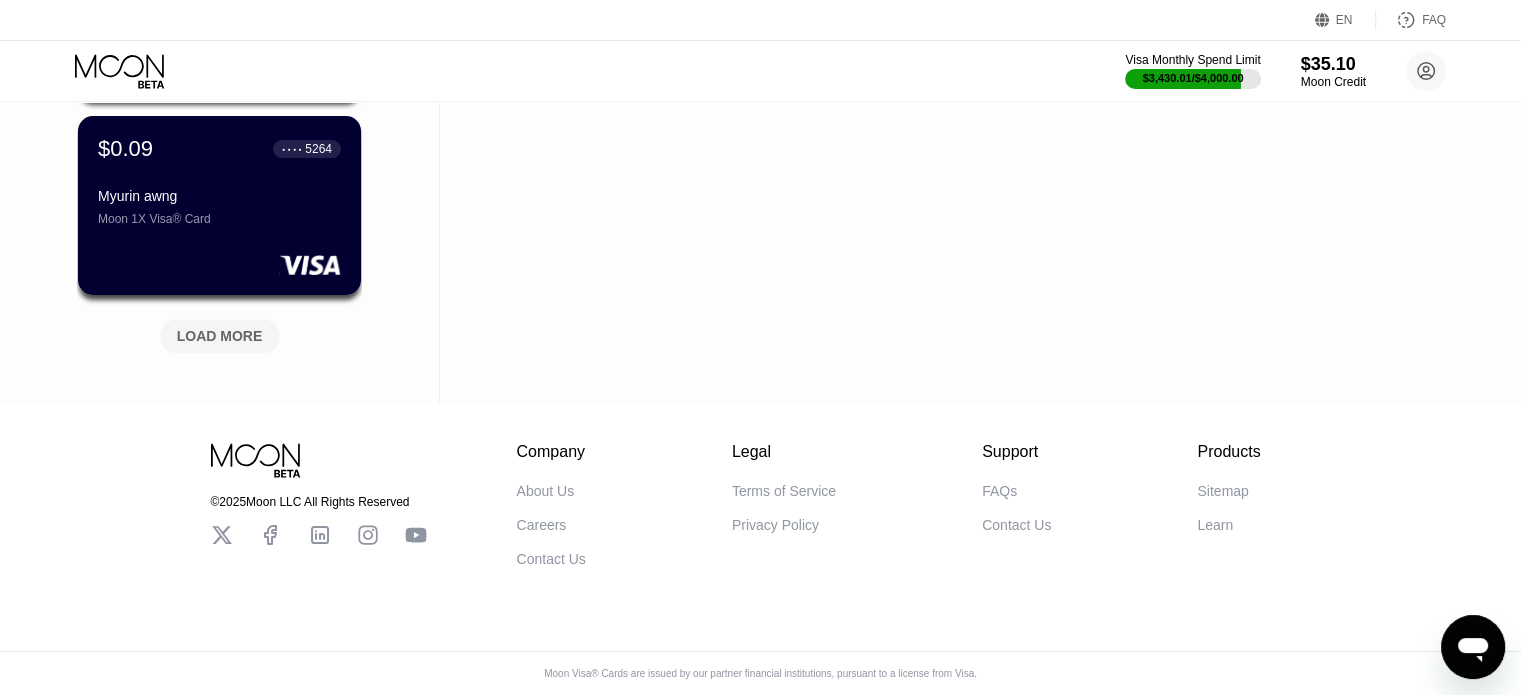 click on "LOAD MORE" at bounding box center (220, 336) 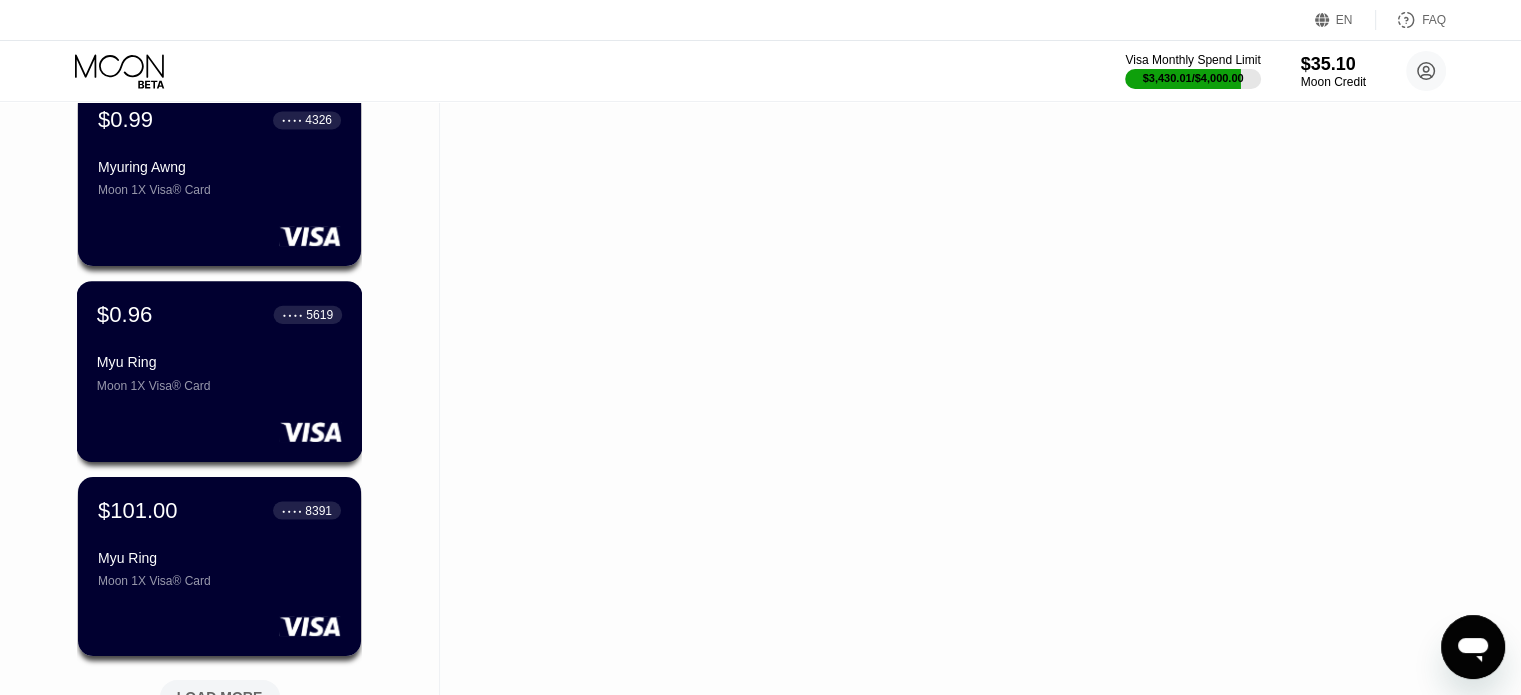 scroll, scrollTop: 3855, scrollLeft: 0, axis: vertical 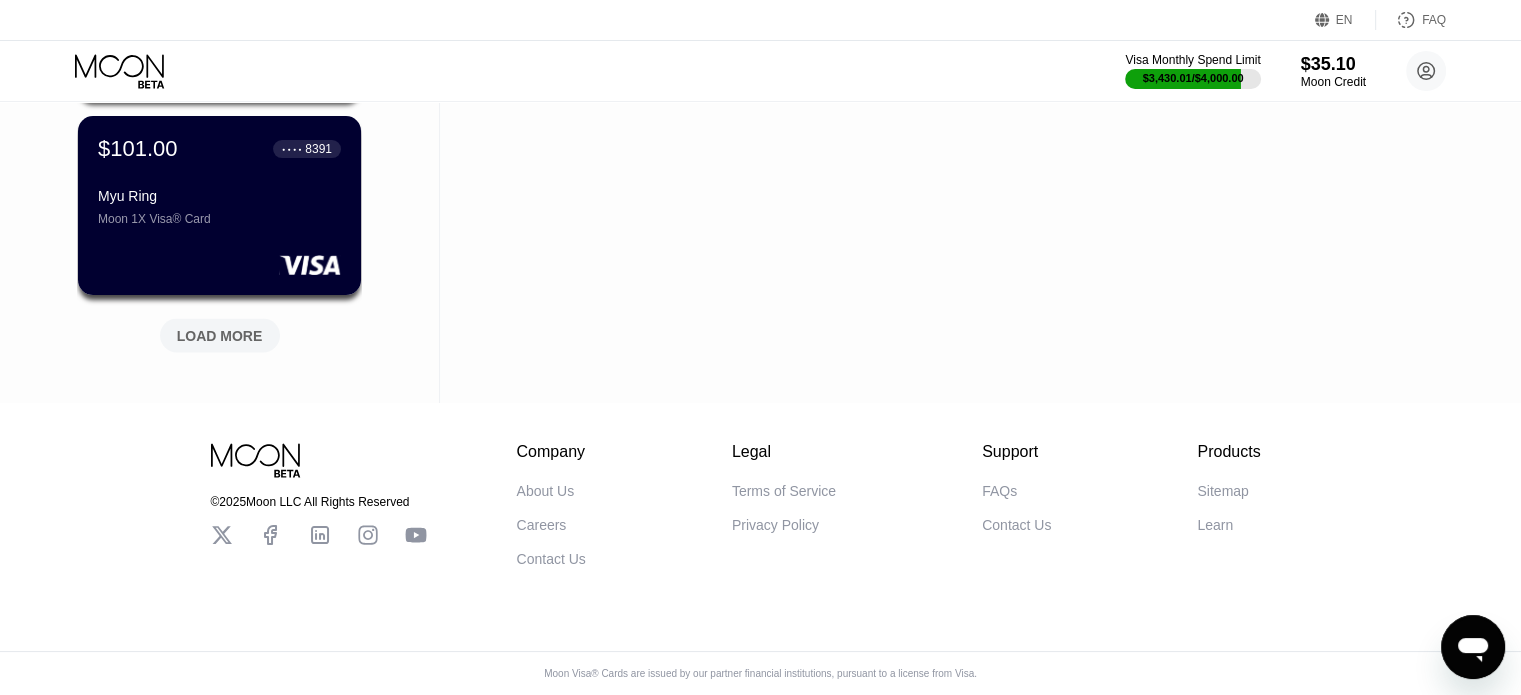 click on "LOAD MORE" at bounding box center [220, 336] 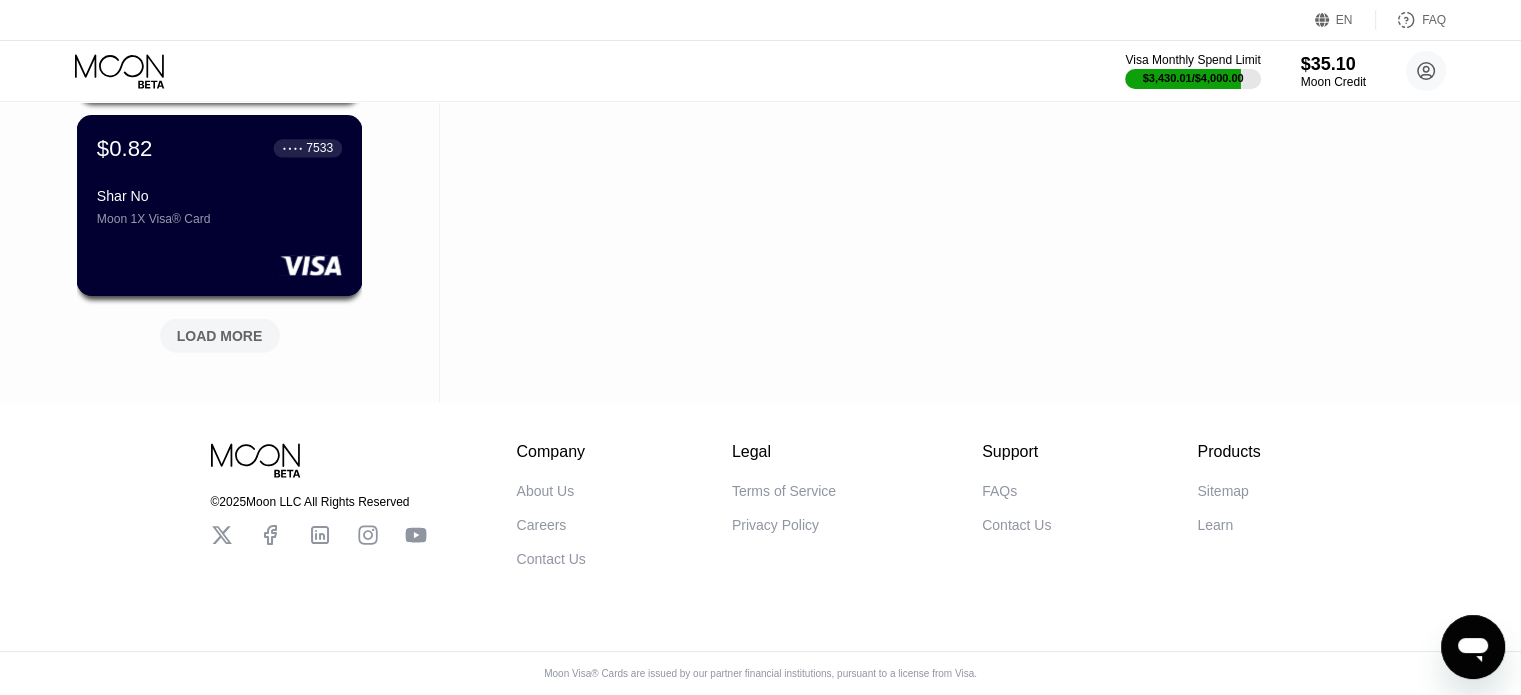 scroll, scrollTop: 4830, scrollLeft: 0, axis: vertical 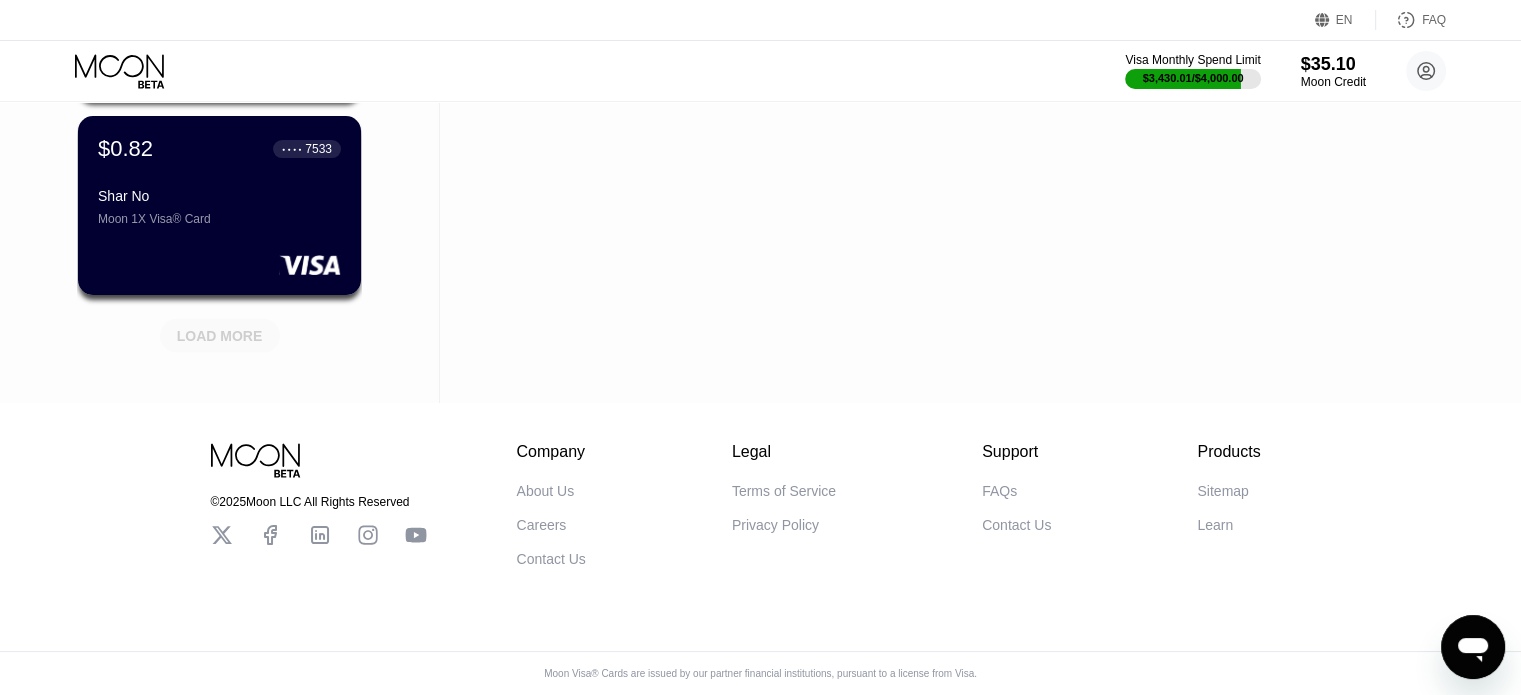 click on "LOAD MORE" at bounding box center (220, 336) 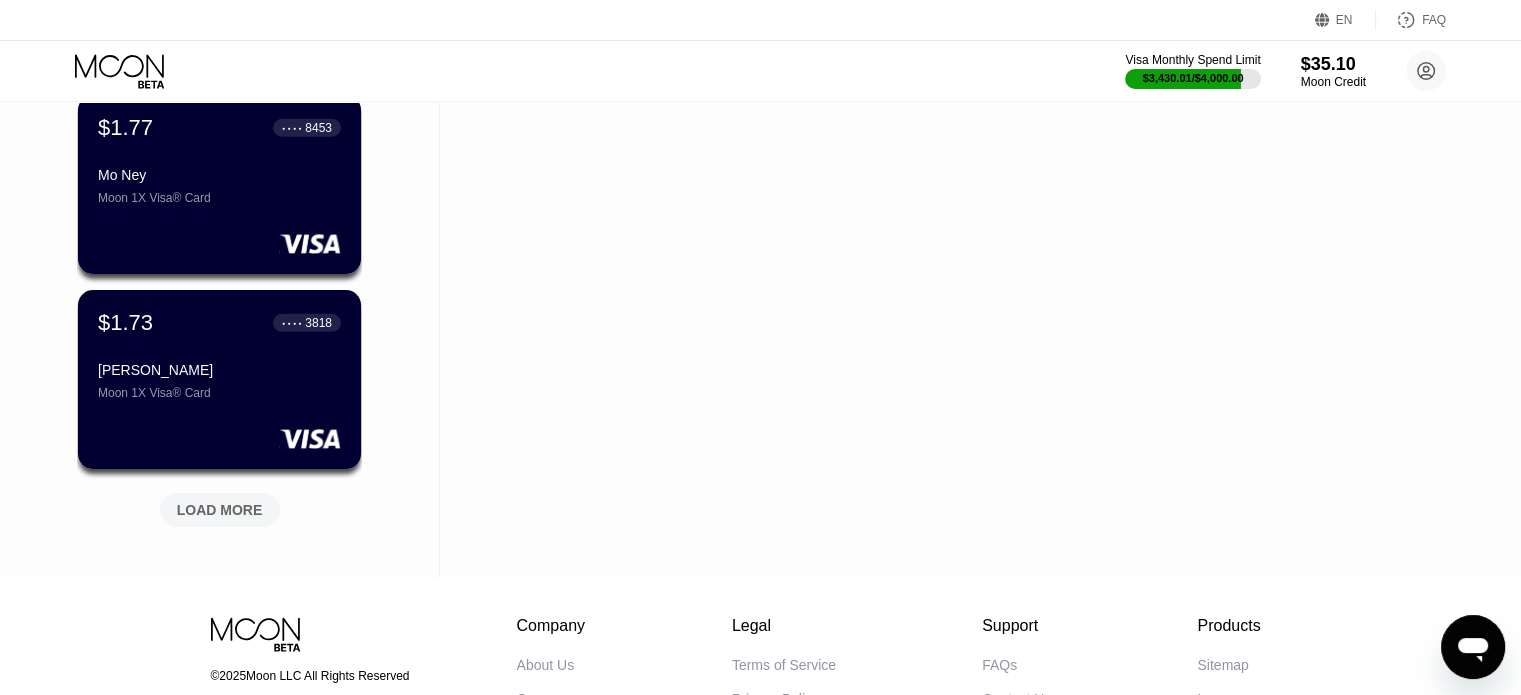 scroll, scrollTop: 5804, scrollLeft: 0, axis: vertical 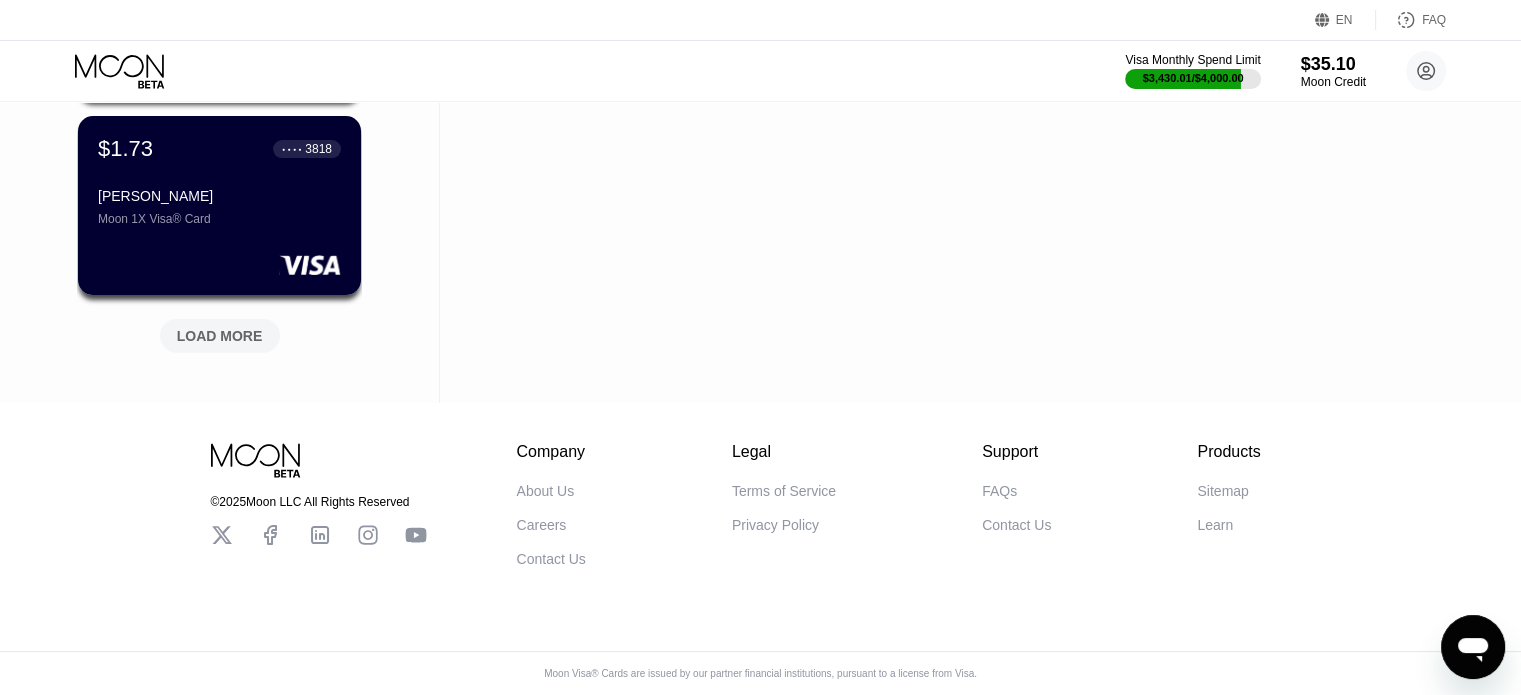 click on "LOAD MORE" at bounding box center [220, 336] 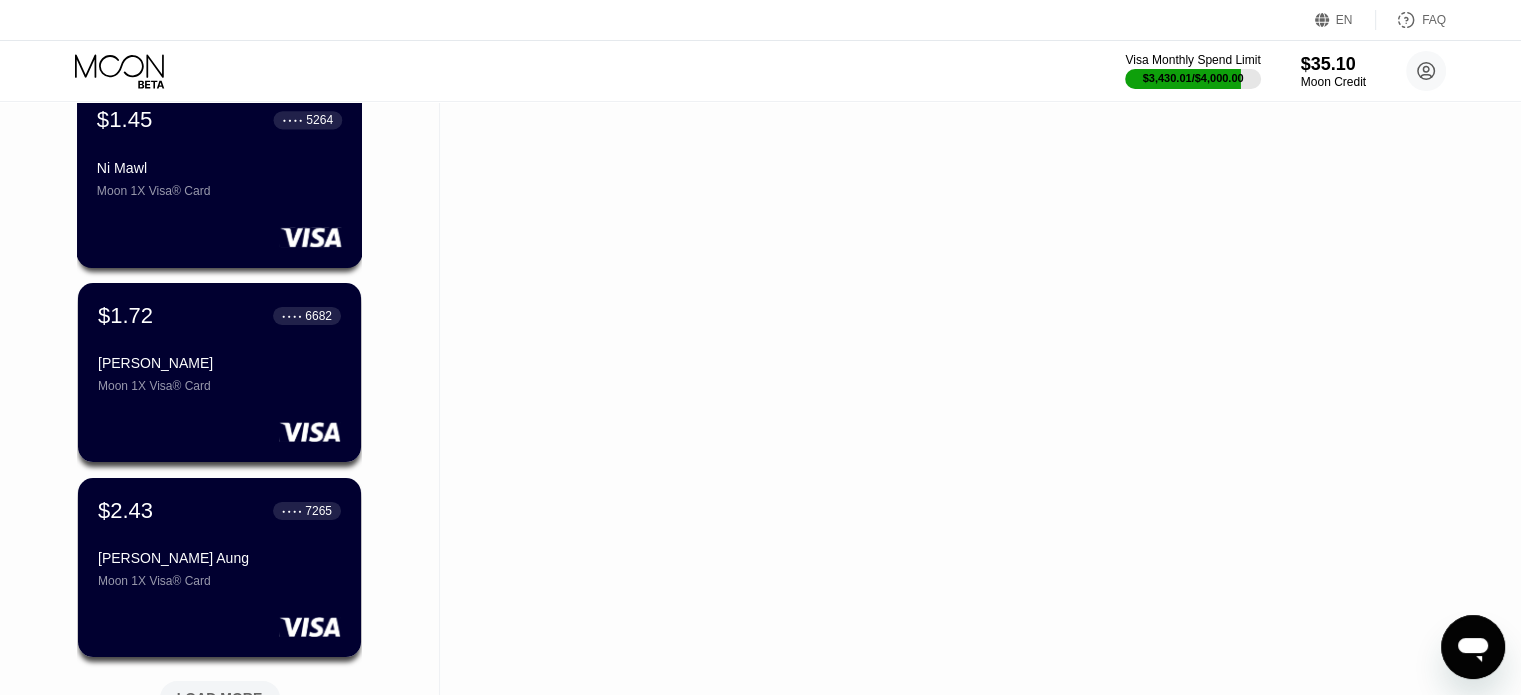 scroll, scrollTop: 6780, scrollLeft: 0, axis: vertical 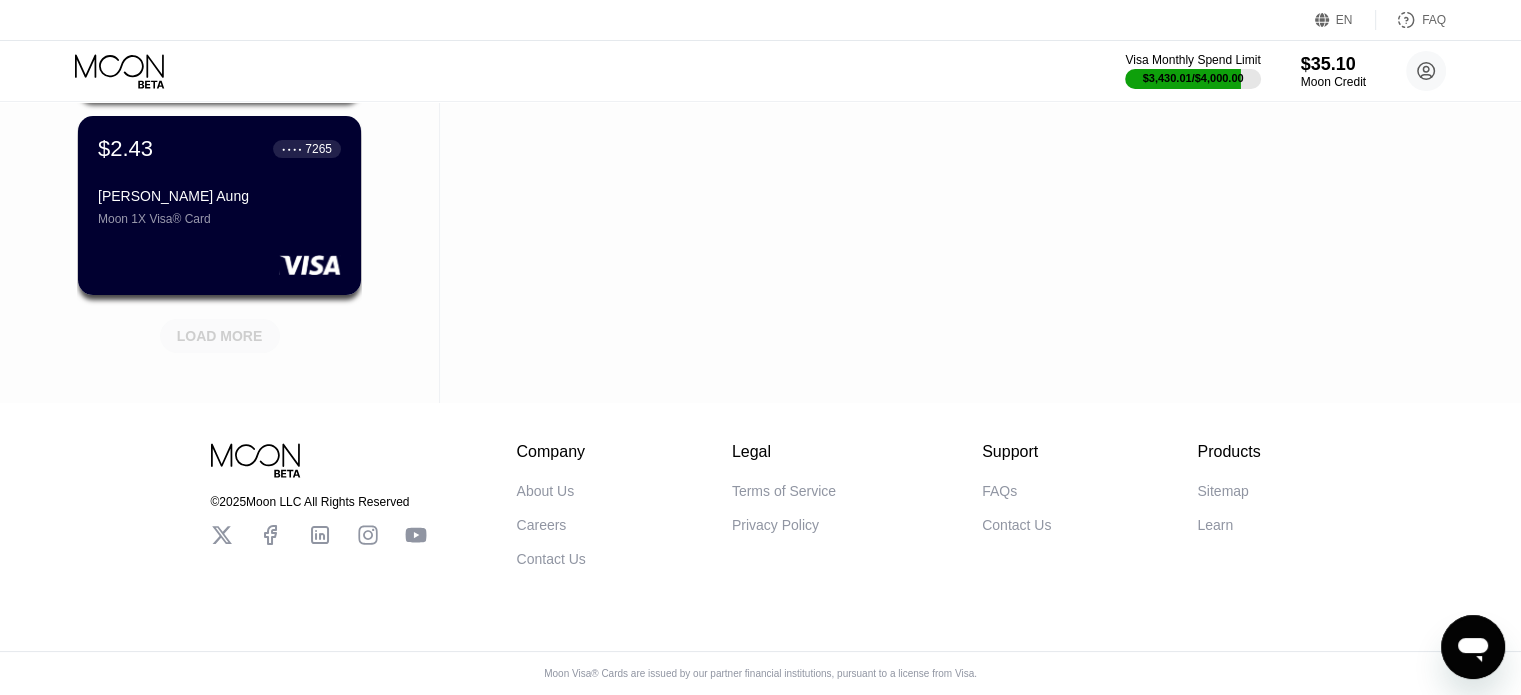 click on "LOAD MORE" at bounding box center [220, 336] 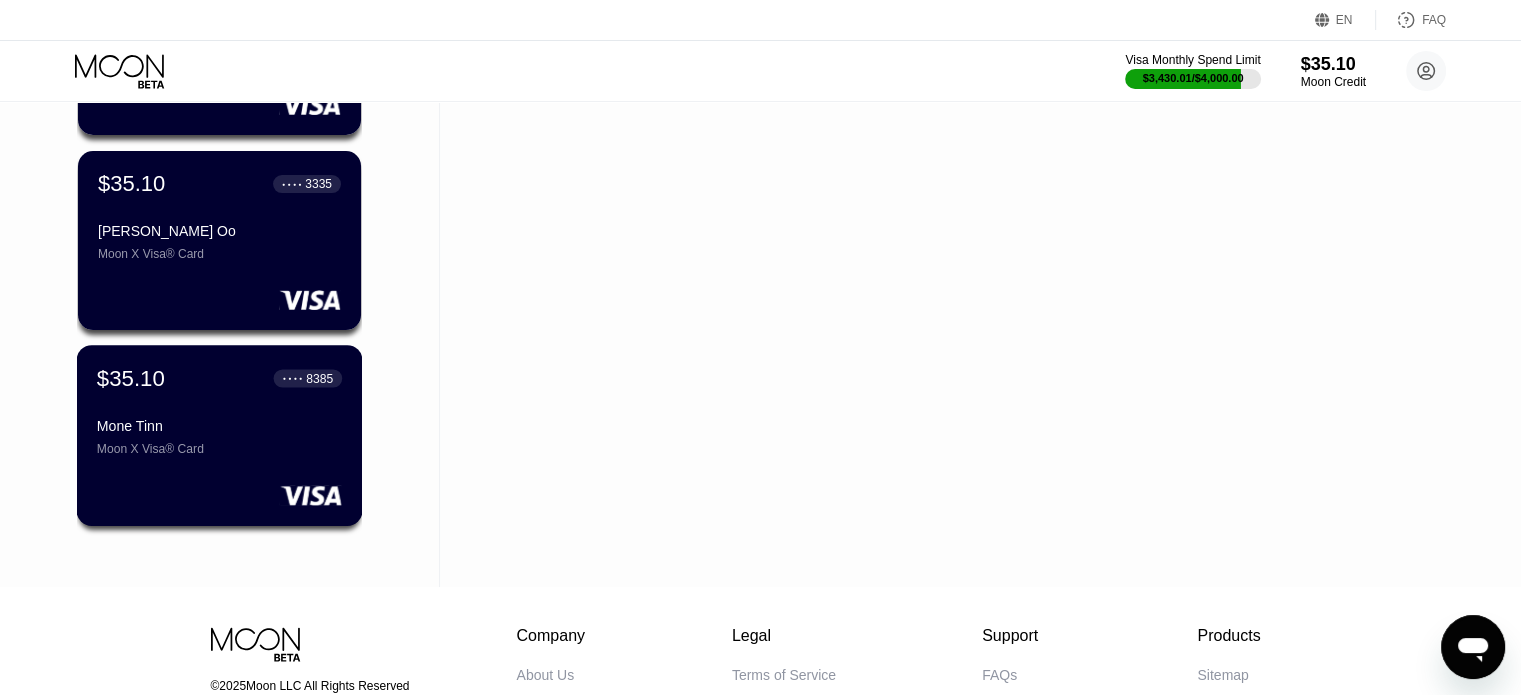 scroll, scrollTop: 7508, scrollLeft: 0, axis: vertical 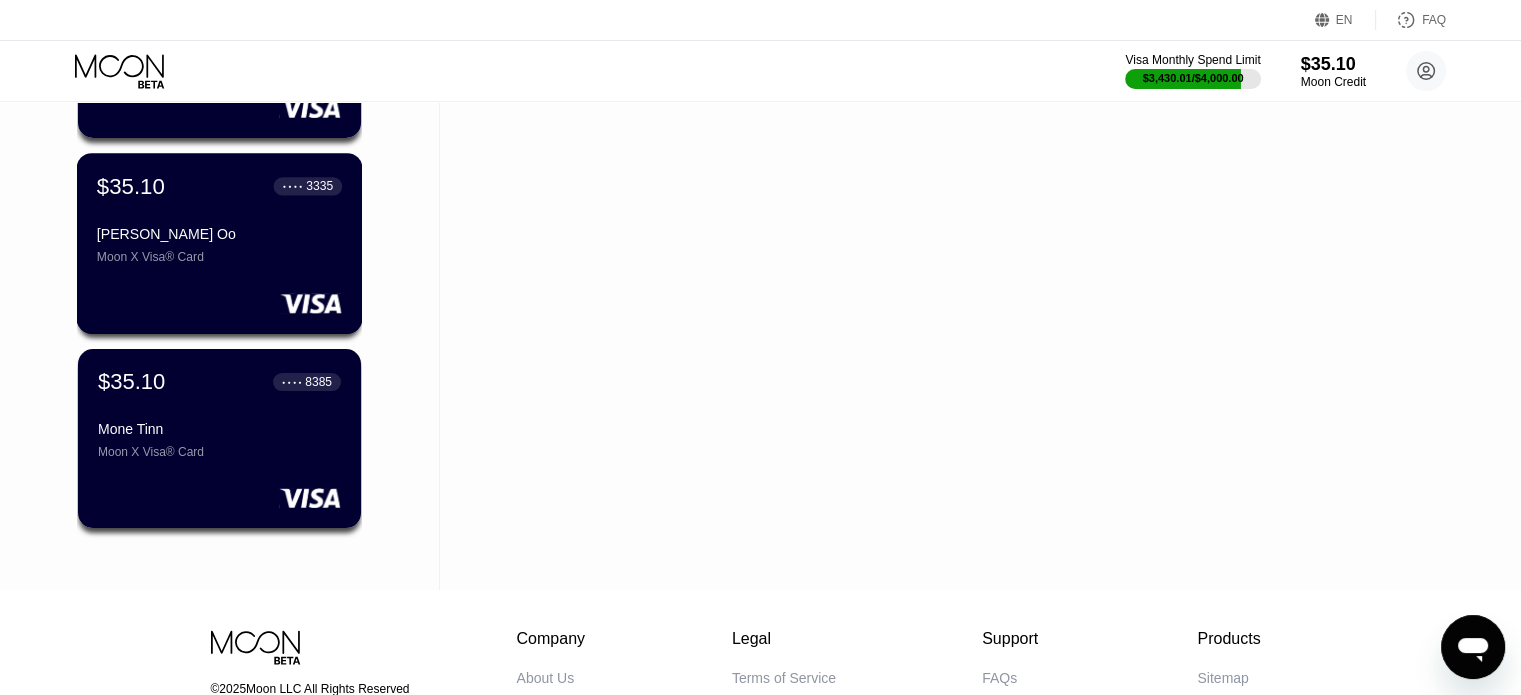 click on "[PERSON_NAME] Oo Moon X Visa® Card" at bounding box center [219, 245] 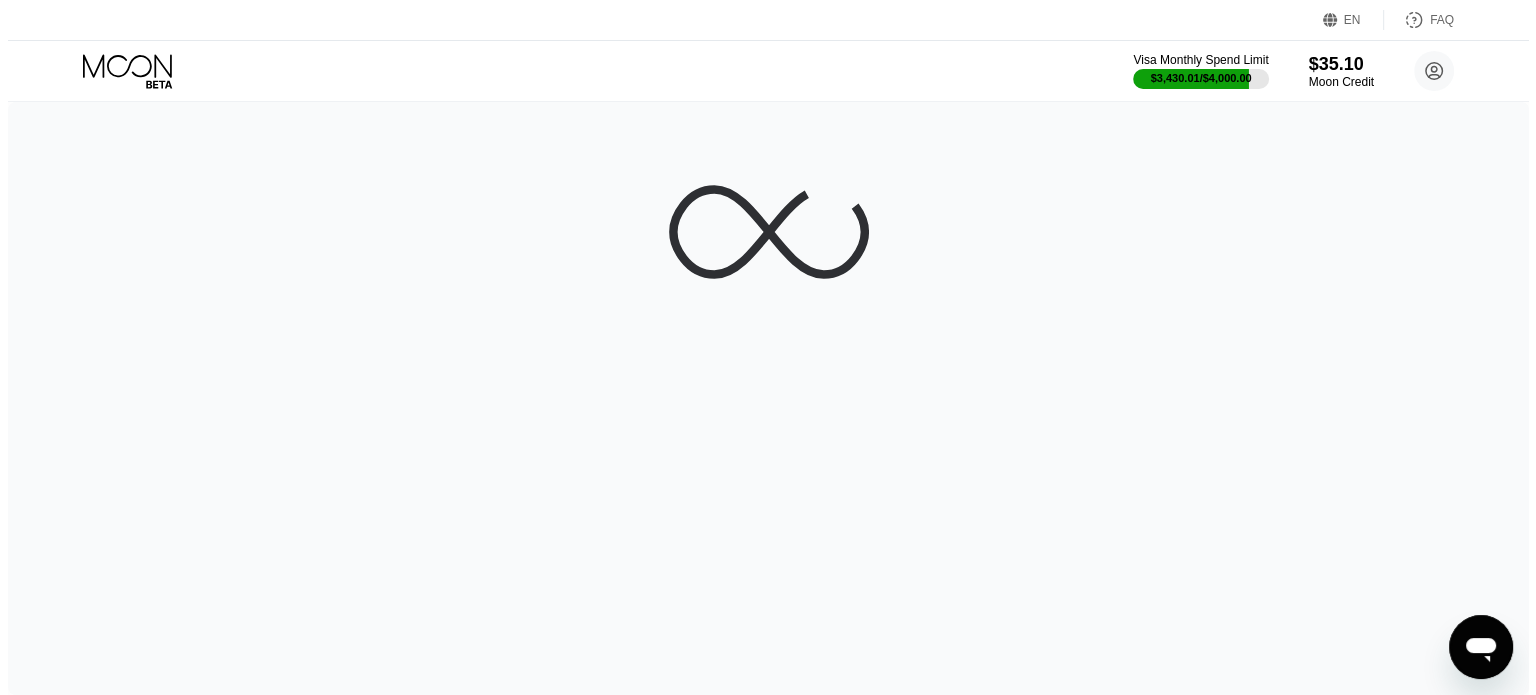 scroll, scrollTop: 0, scrollLeft: 0, axis: both 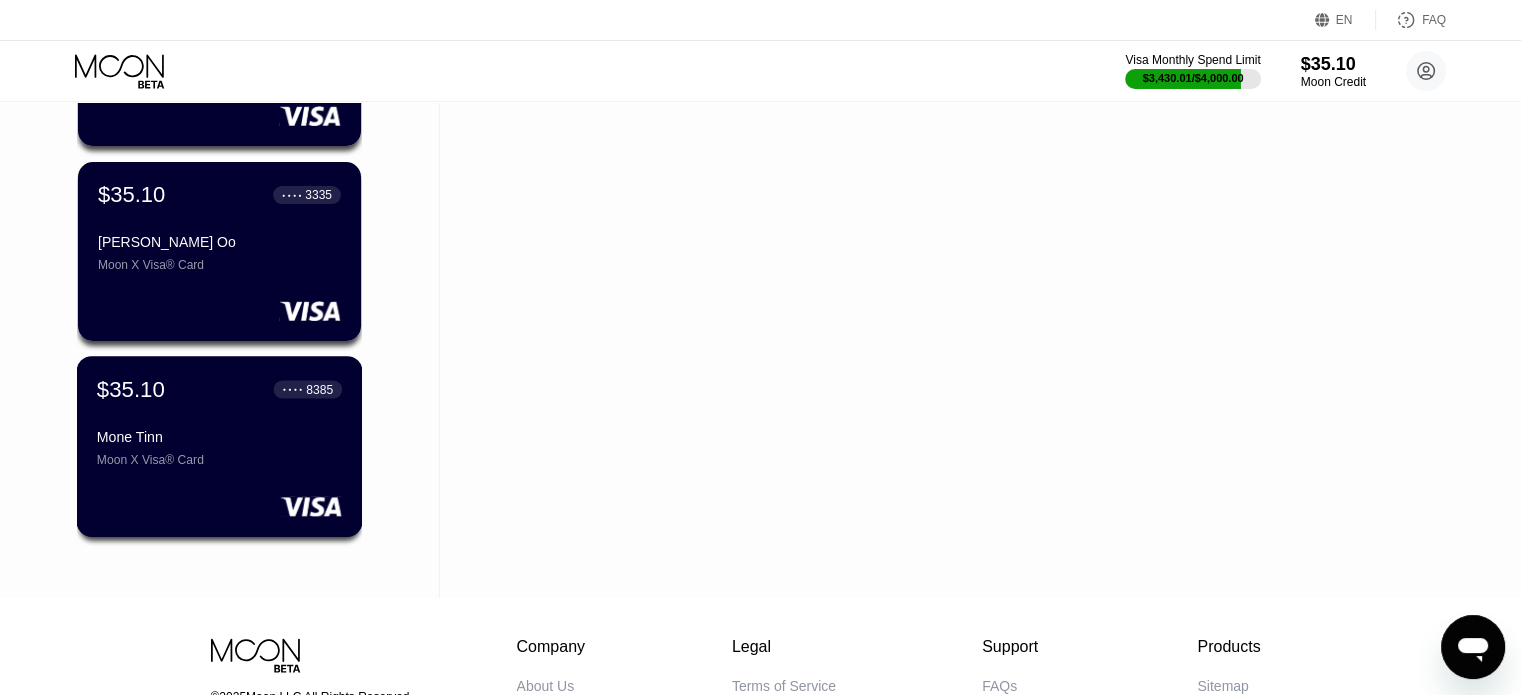 click on "Mone Tinn" at bounding box center (219, 437) 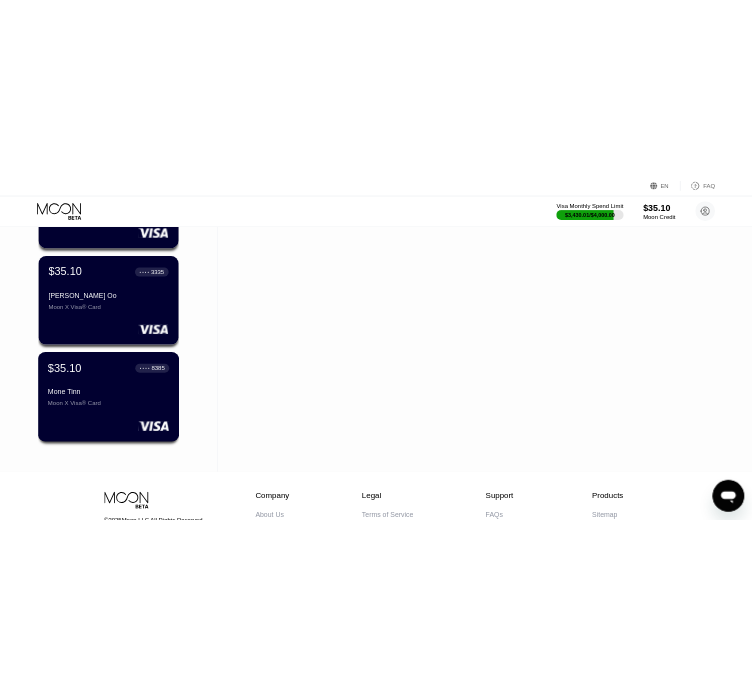 scroll, scrollTop: 0, scrollLeft: 0, axis: both 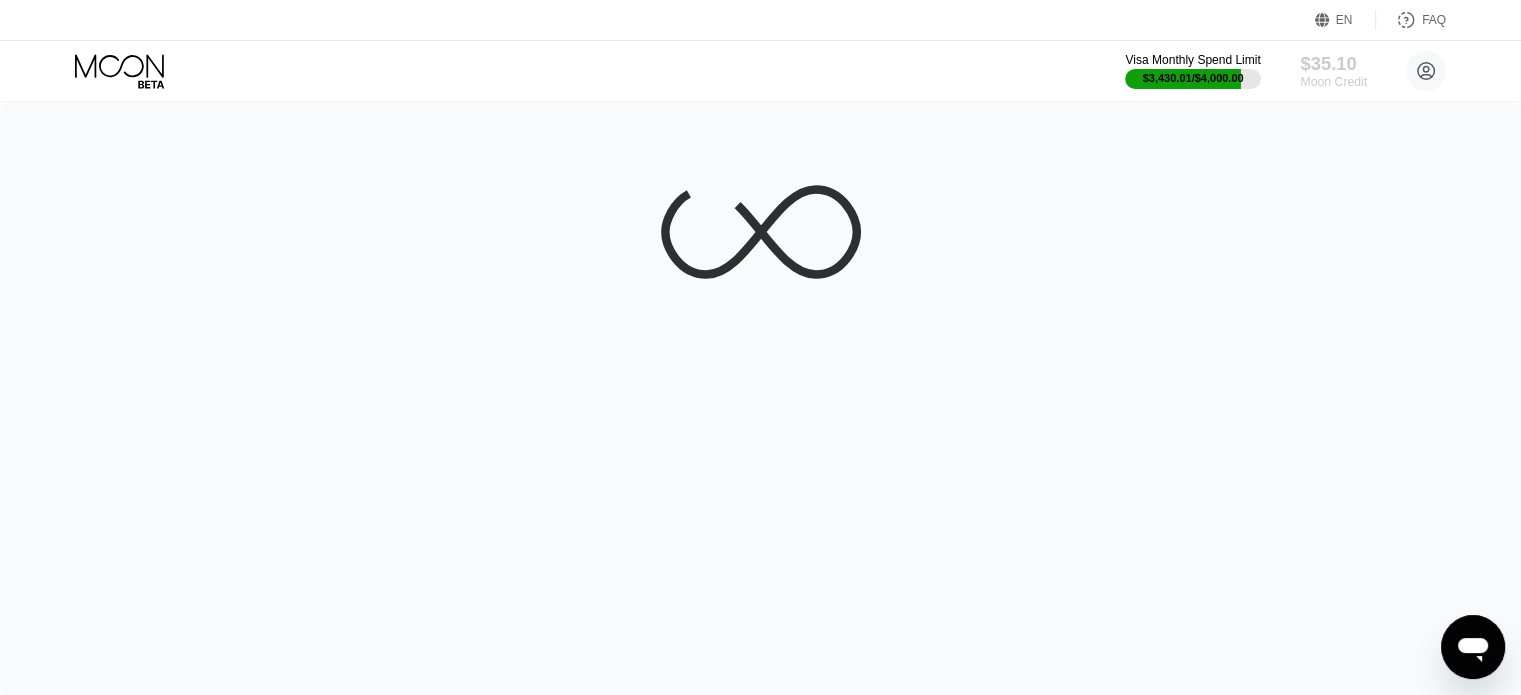 click on "Moon Credit" at bounding box center (1333, 82) 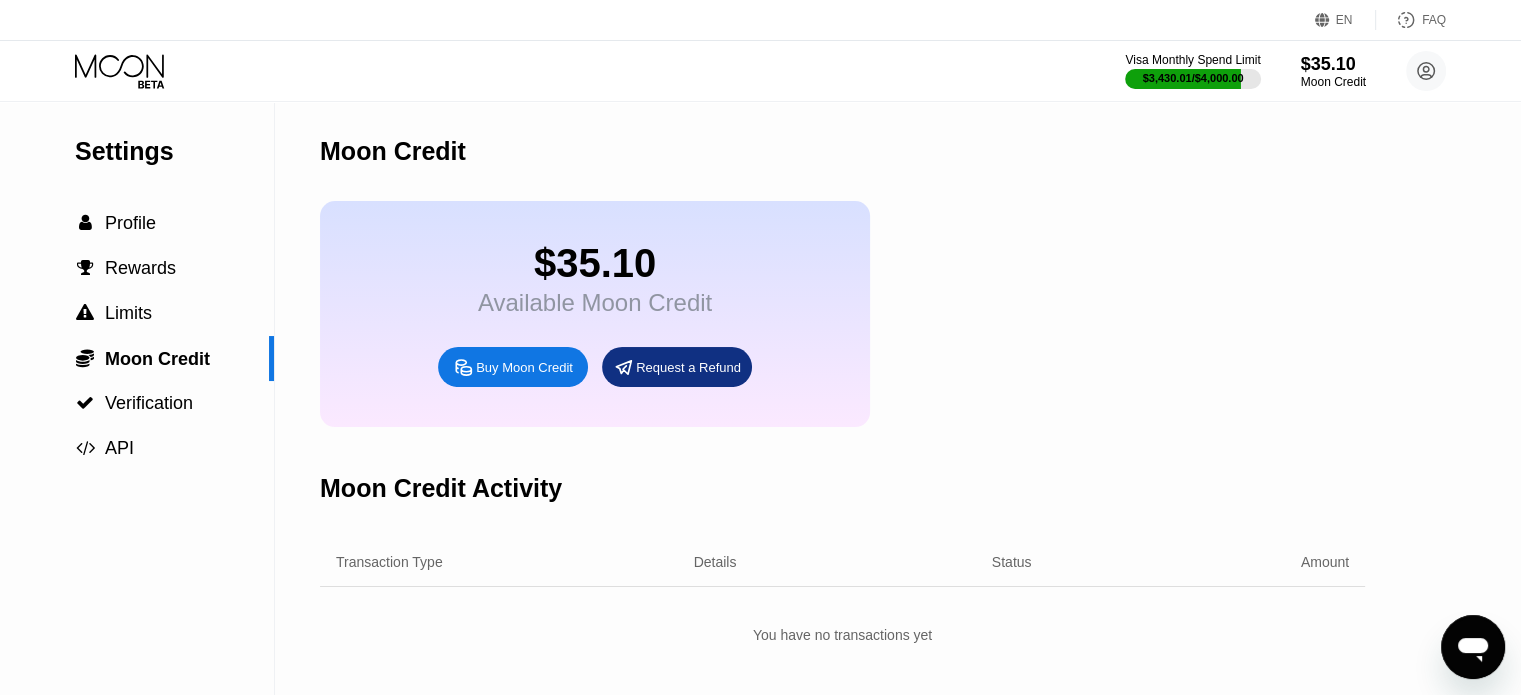 click on "Buy Moon Credit" at bounding box center (524, 367) 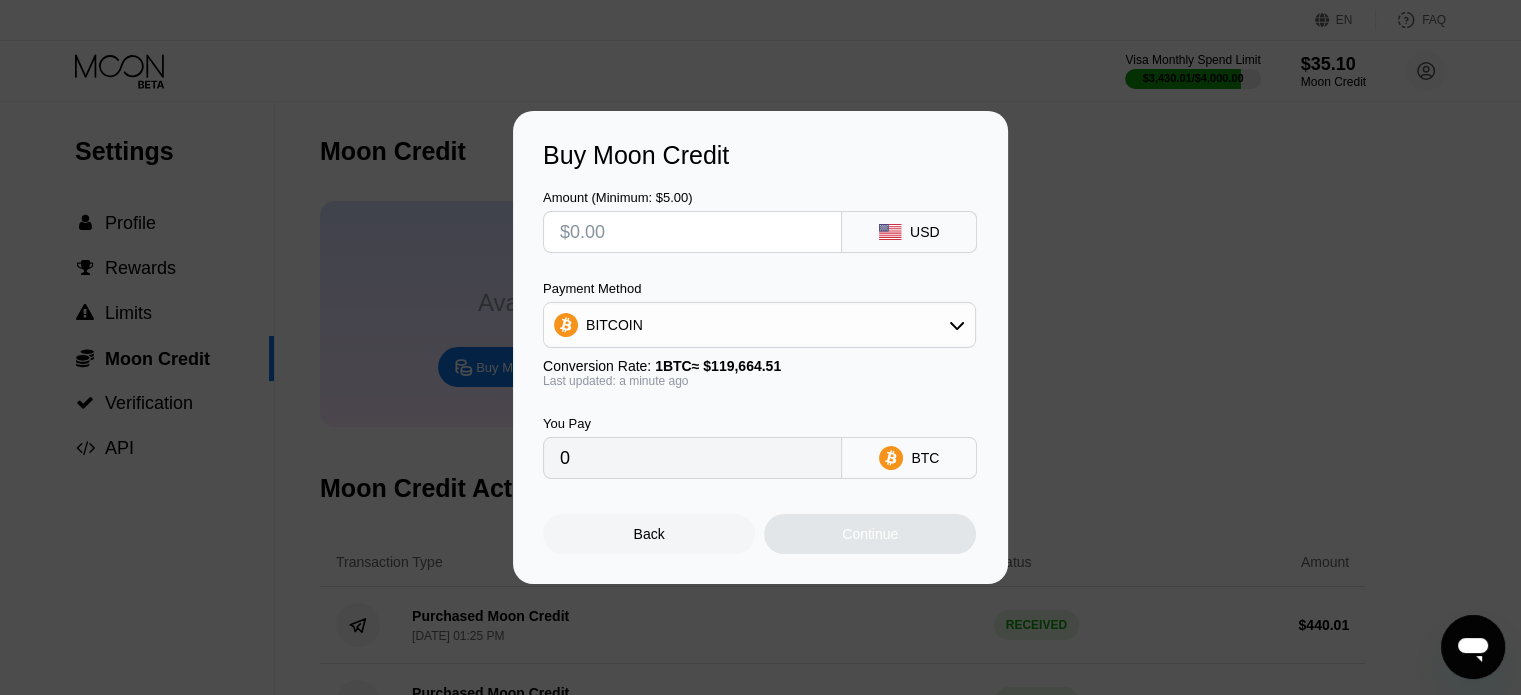 click at bounding box center [692, 232] 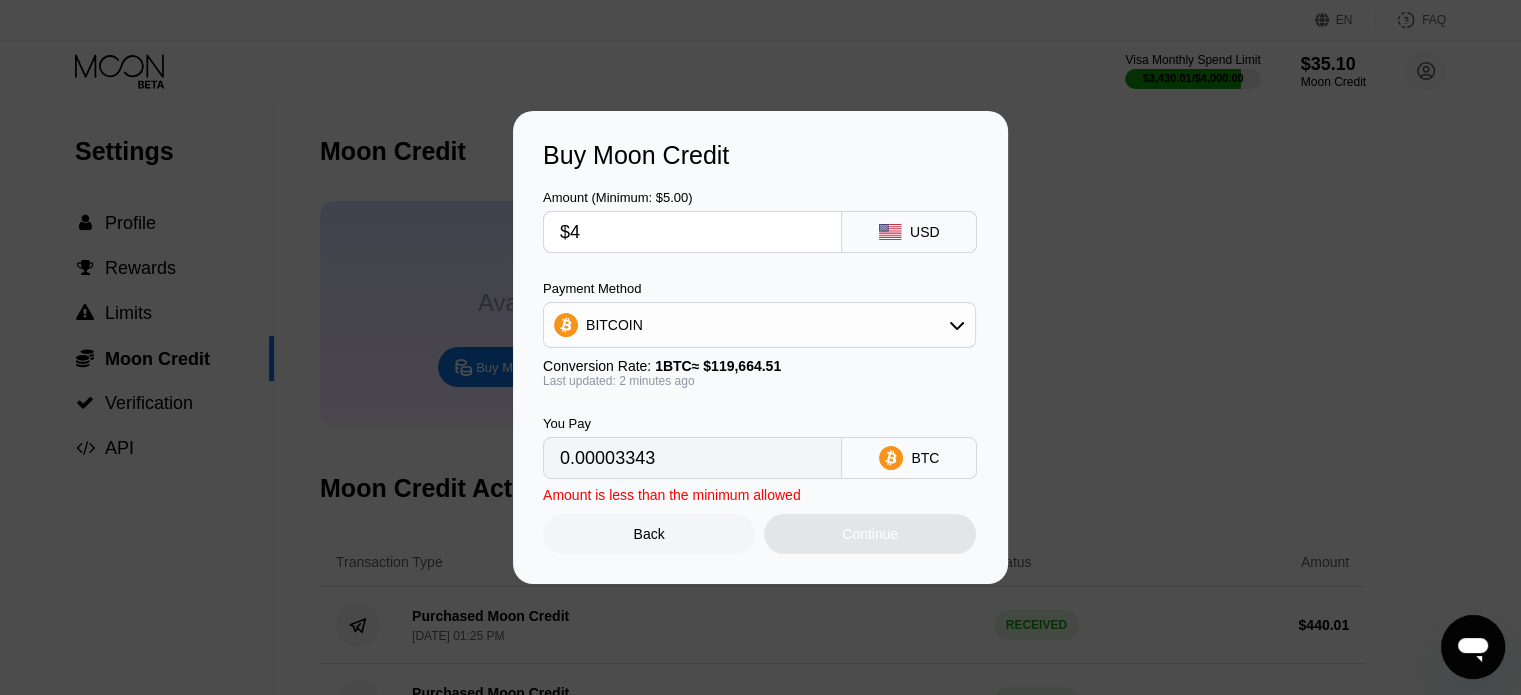 type on "0.00003343" 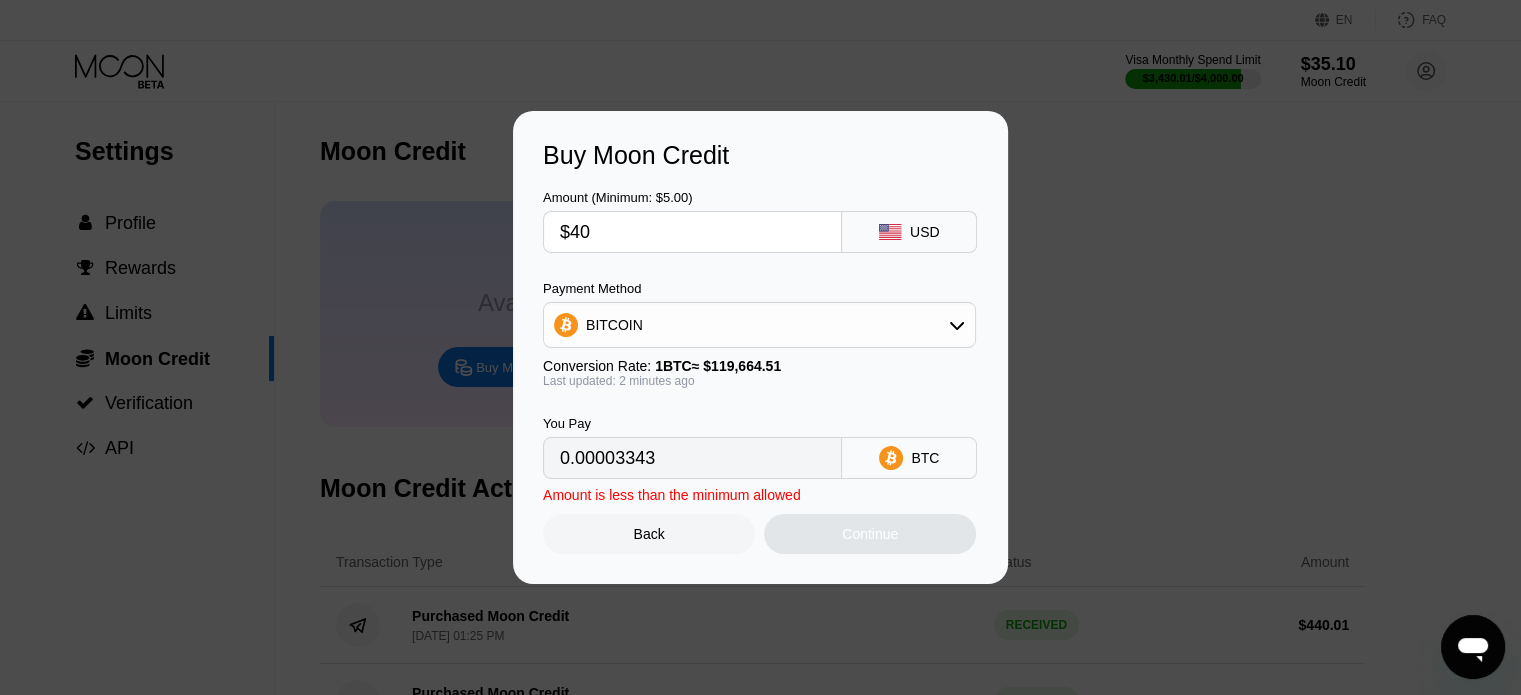 type on "$400" 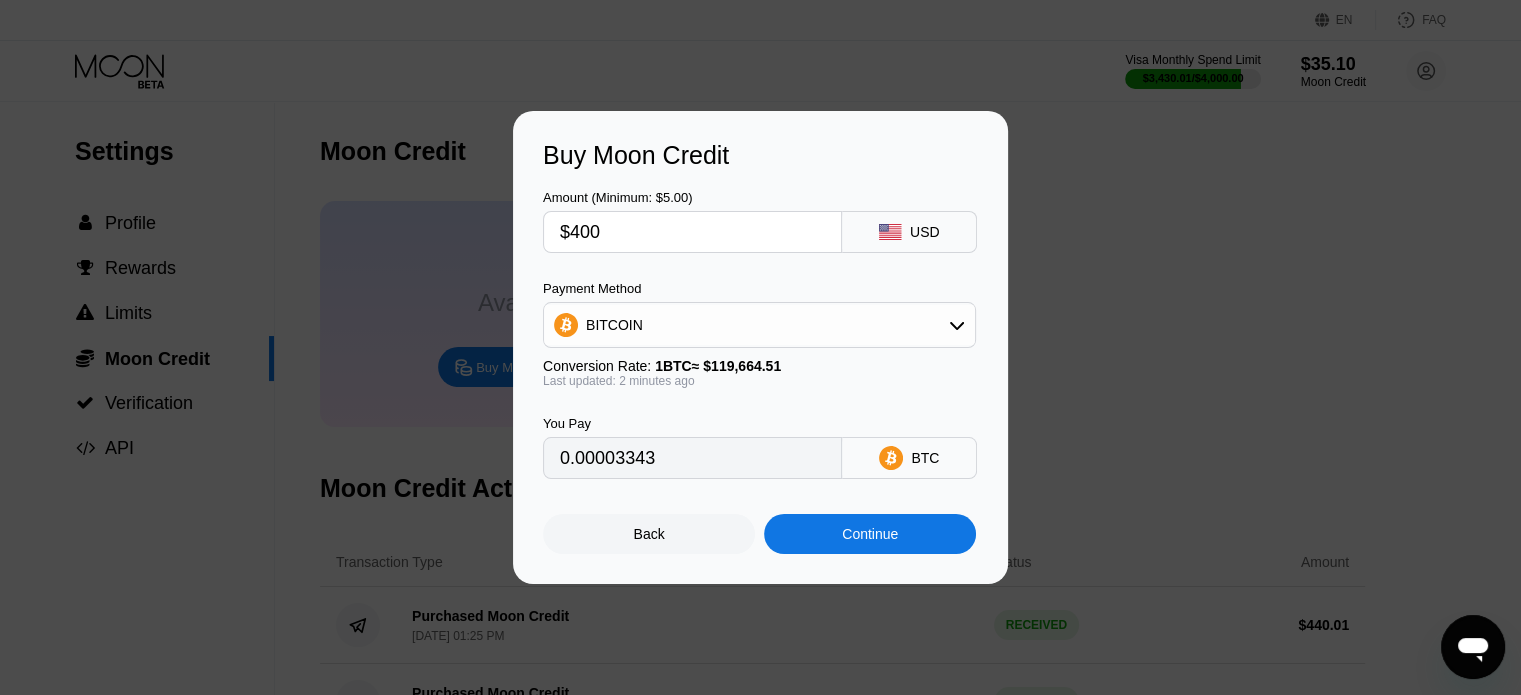 type on "0.00334268" 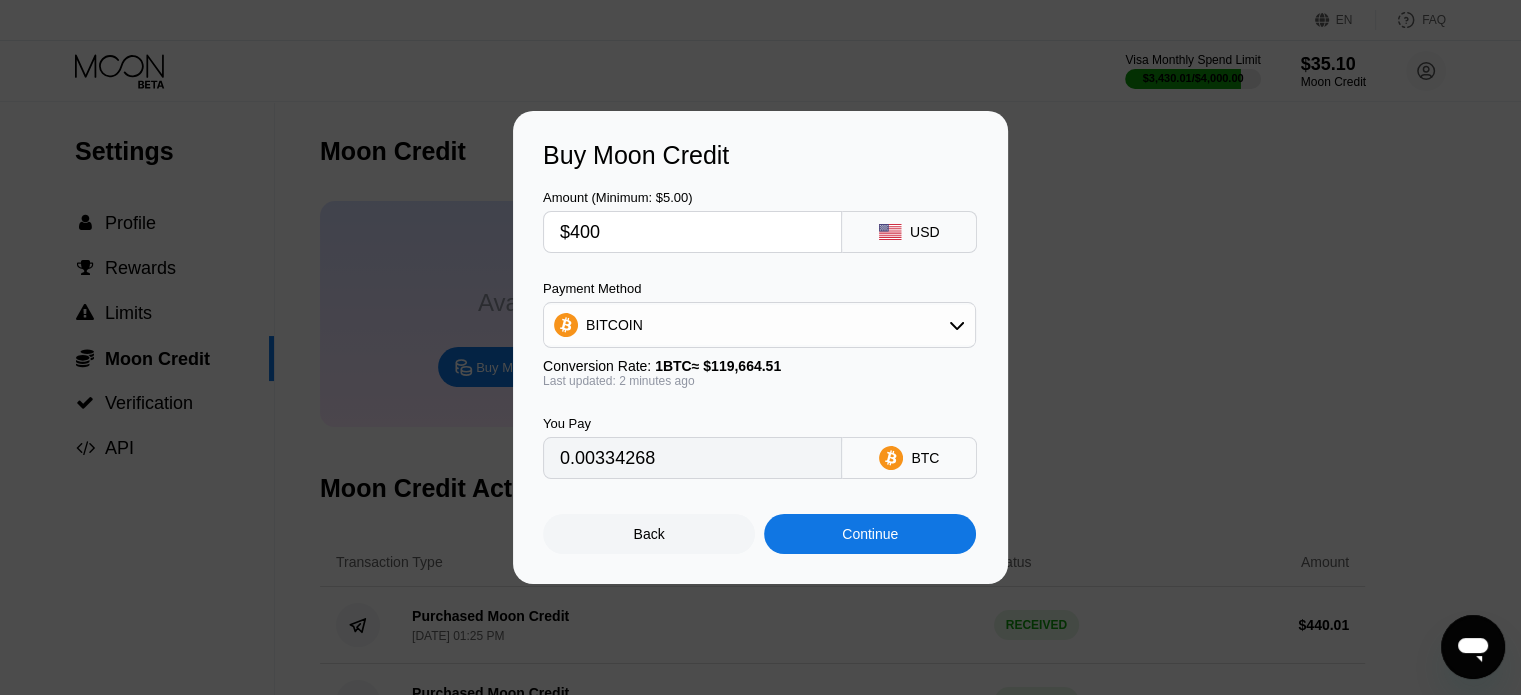 type on "$400" 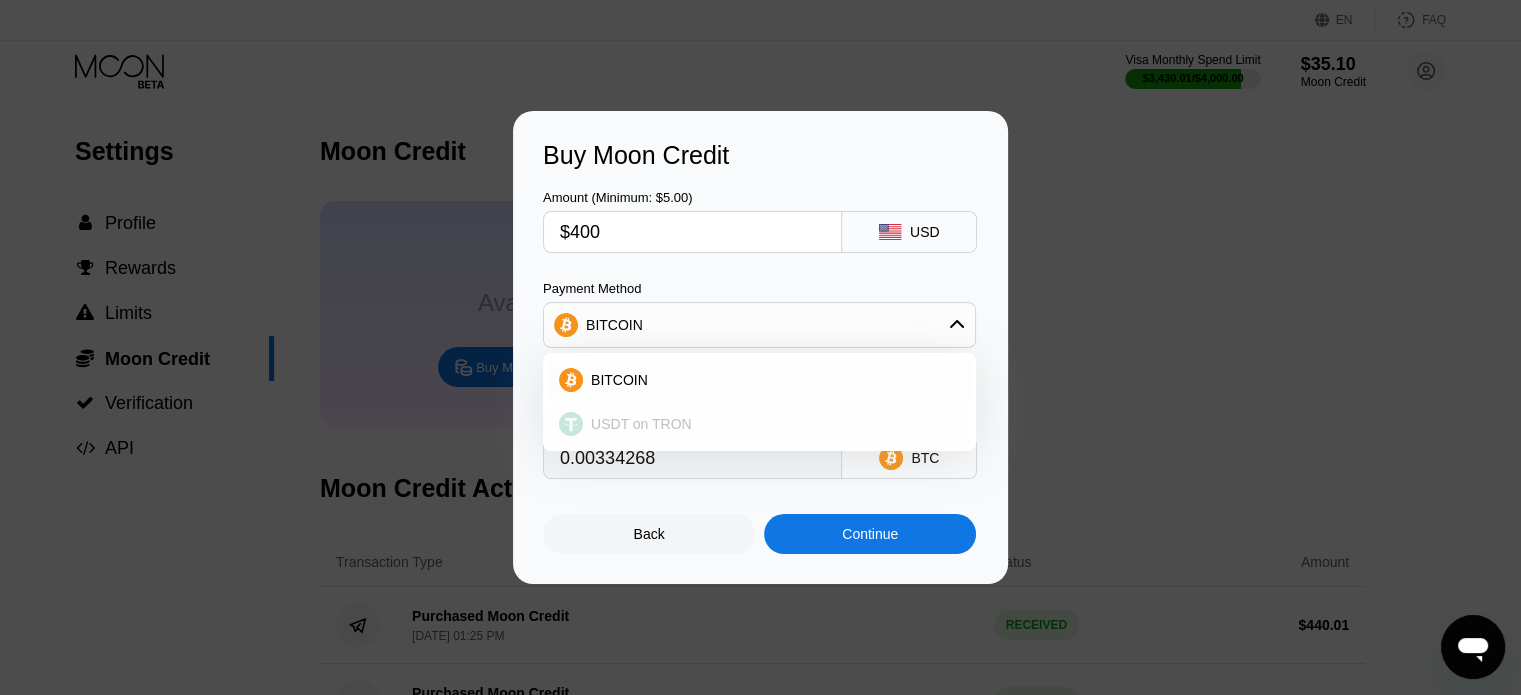 click on "USDT on TRON" at bounding box center (759, 424) 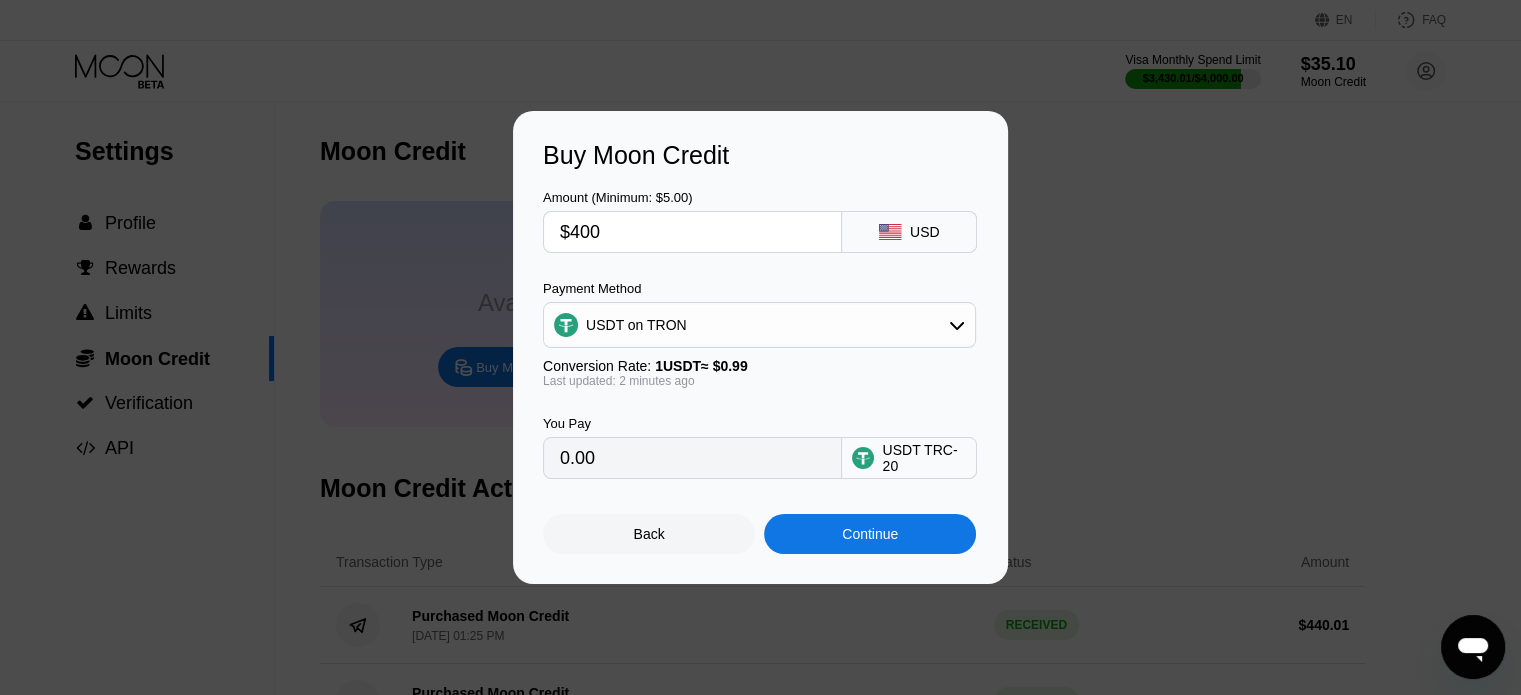 type on "404.04" 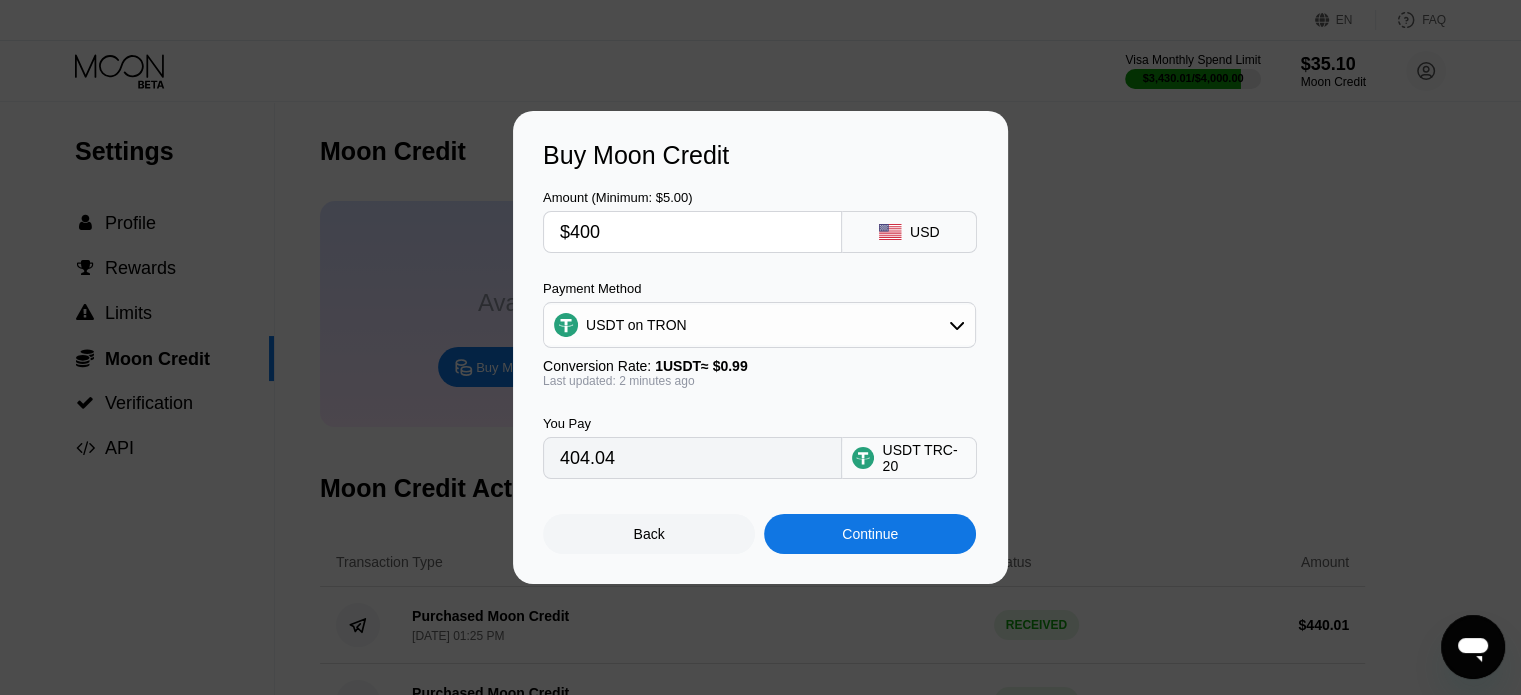 click on "Continue" at bounding box center (870, 534) 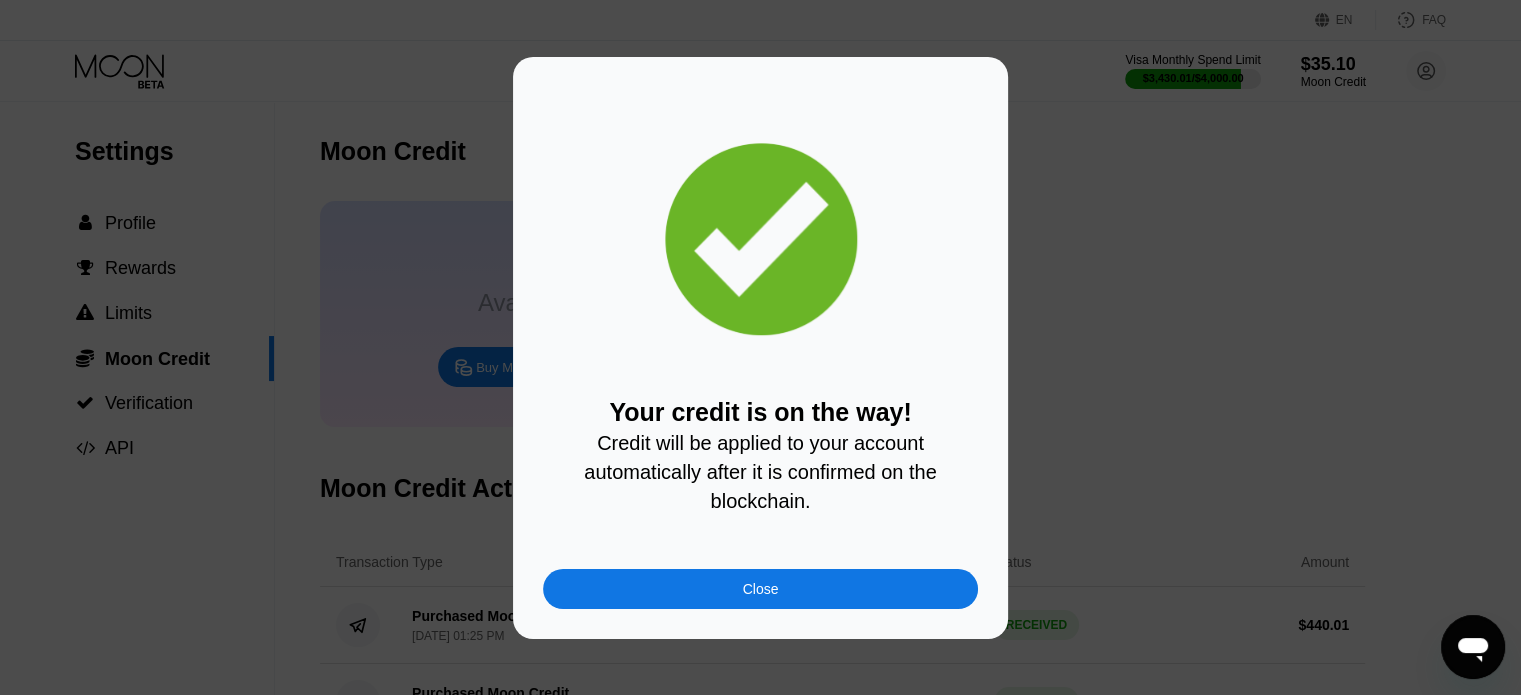 click on "Close" at bounding box center [760, 589] 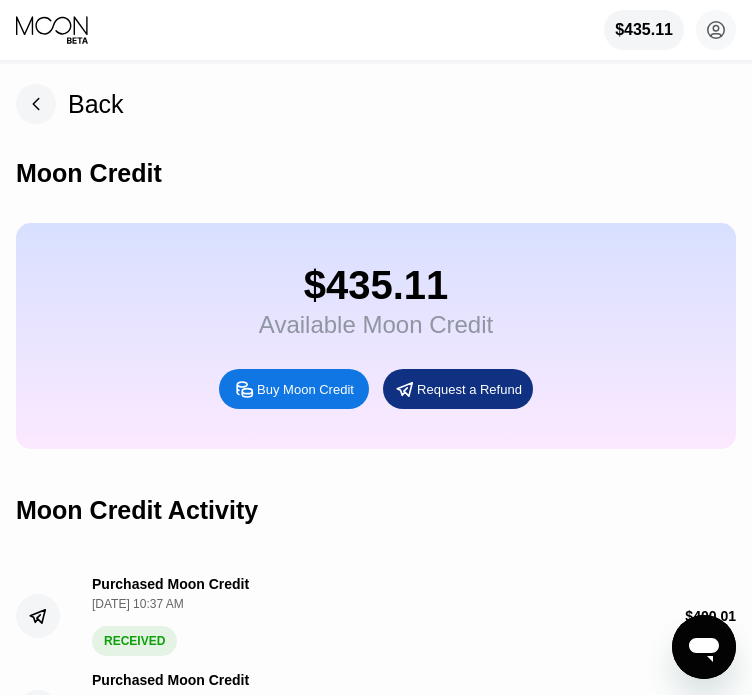 click 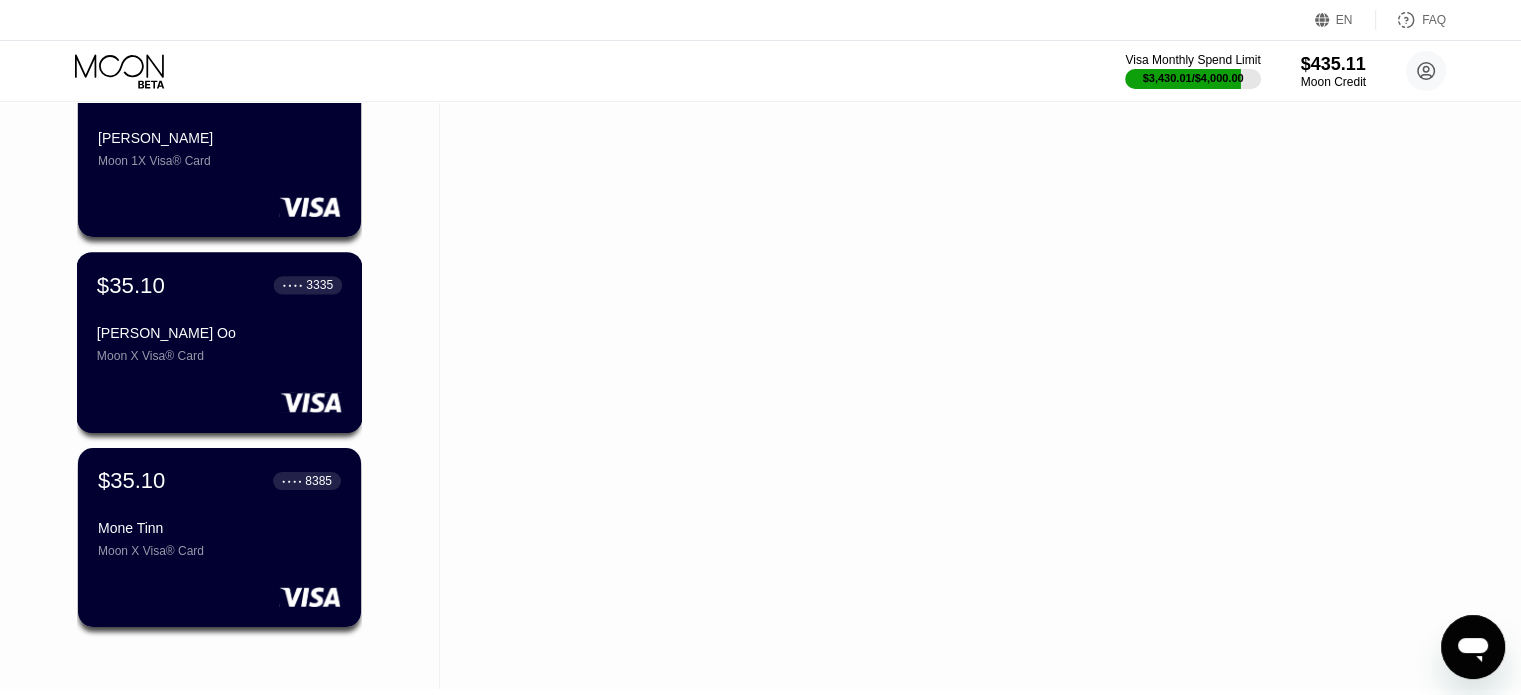 scroll, scrollTop: 7408, scrollLeft: 0, axis: vertical 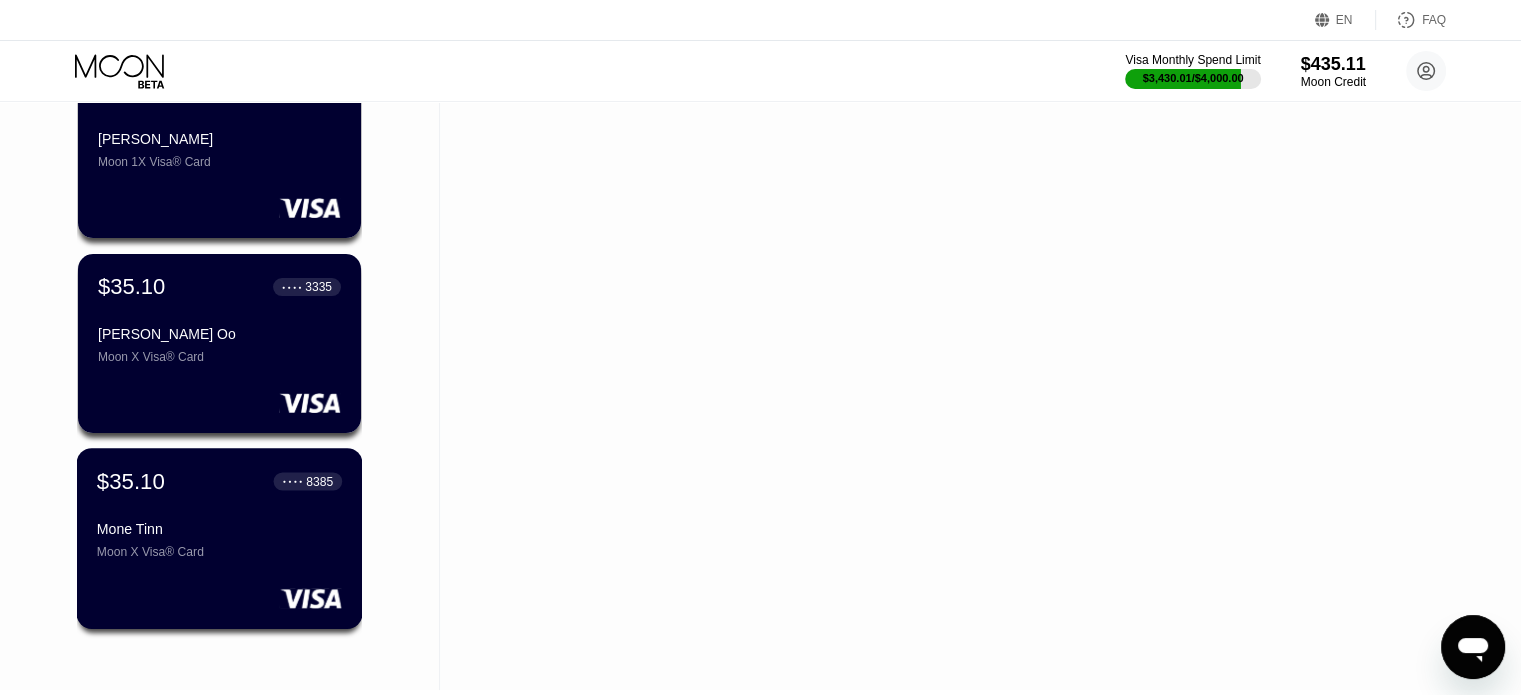 click on "$35.10 ● ● ● ● 8385 Mone Tinn Moon X Visa® Card" at bounding box center [219, 513] 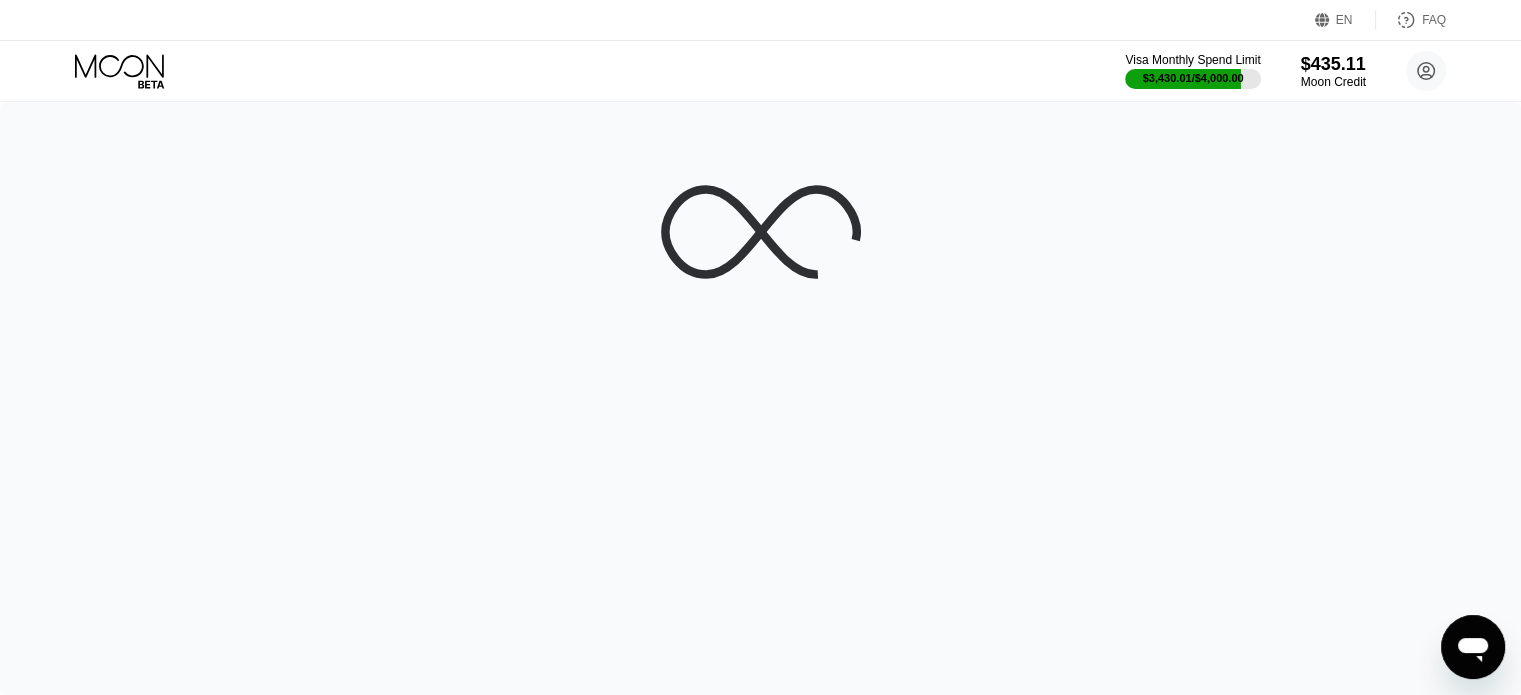 scroll, scrollTop: 0, scrollLeft: 0, axis: both 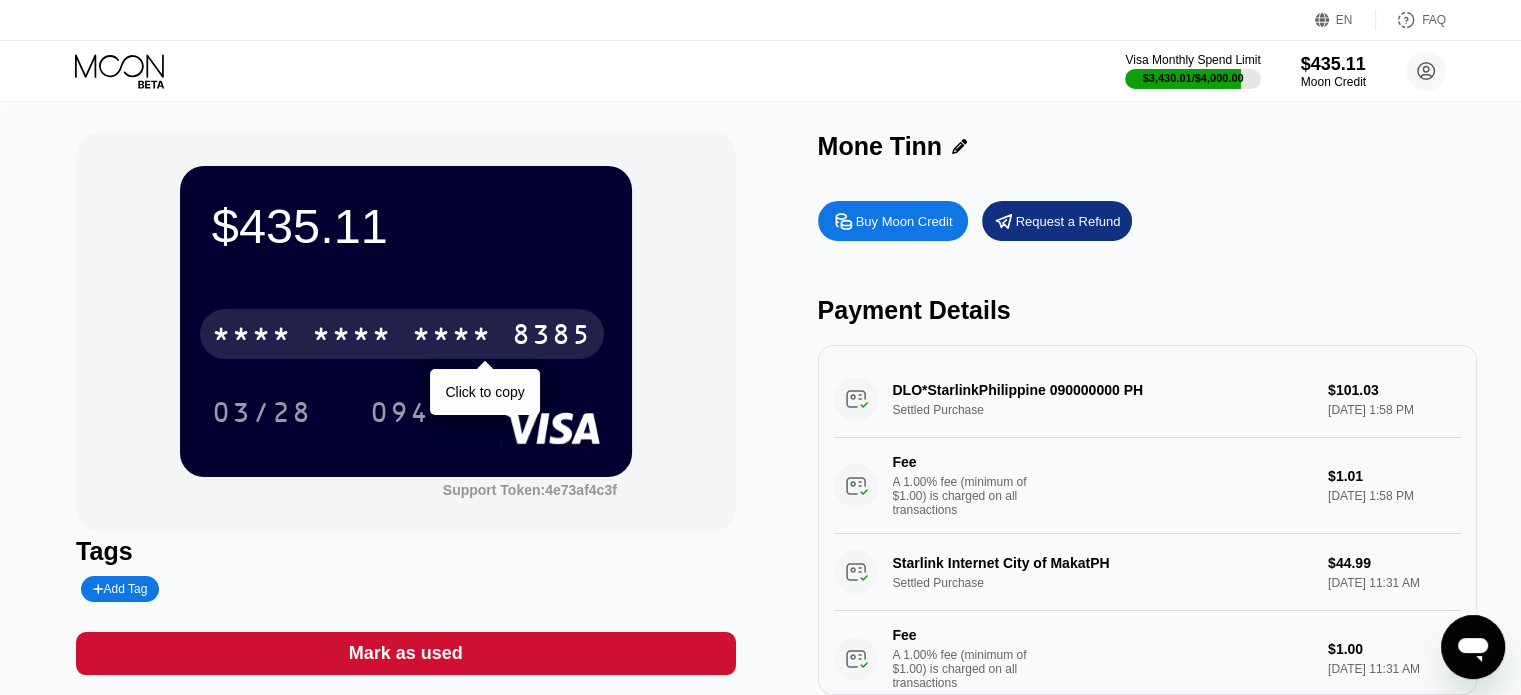 click on "8385" at bounding box center (552, 337) 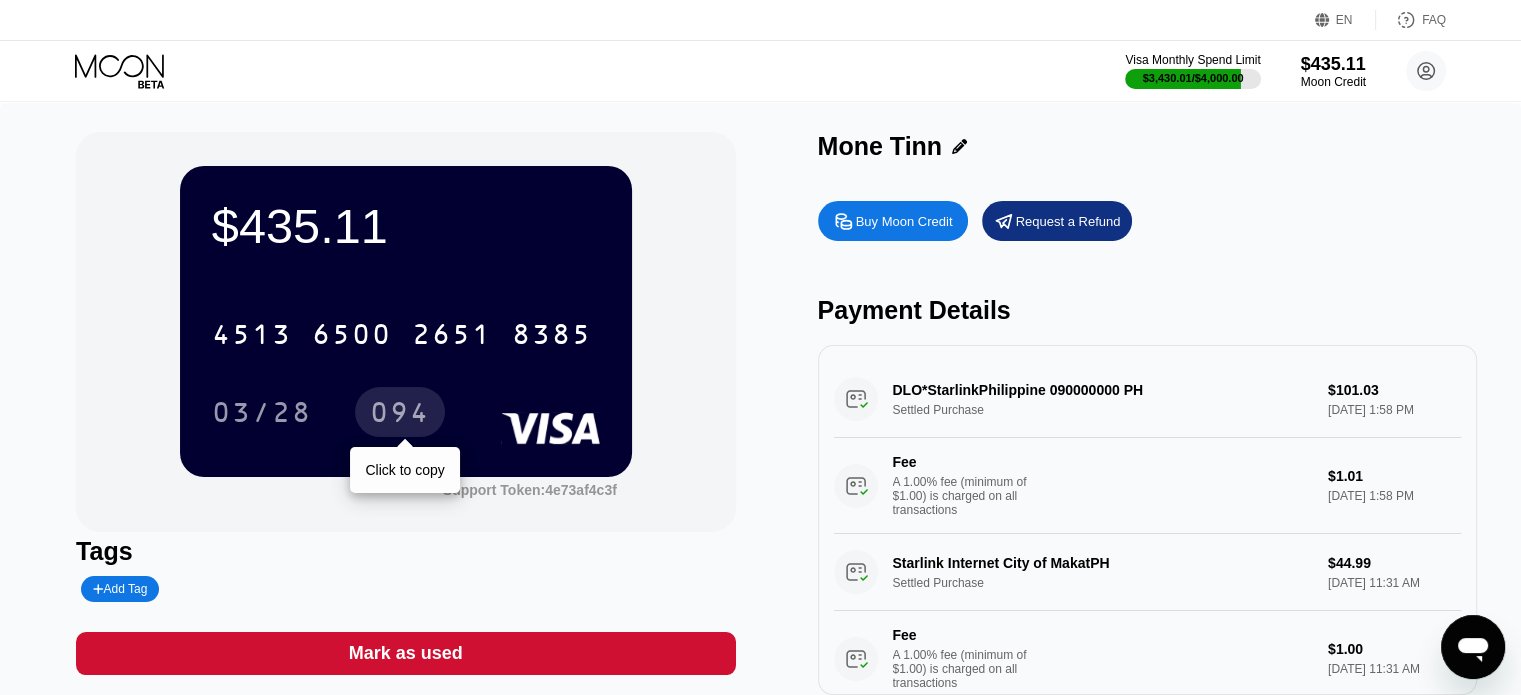 click on "094" at bounding box center (400, 415) 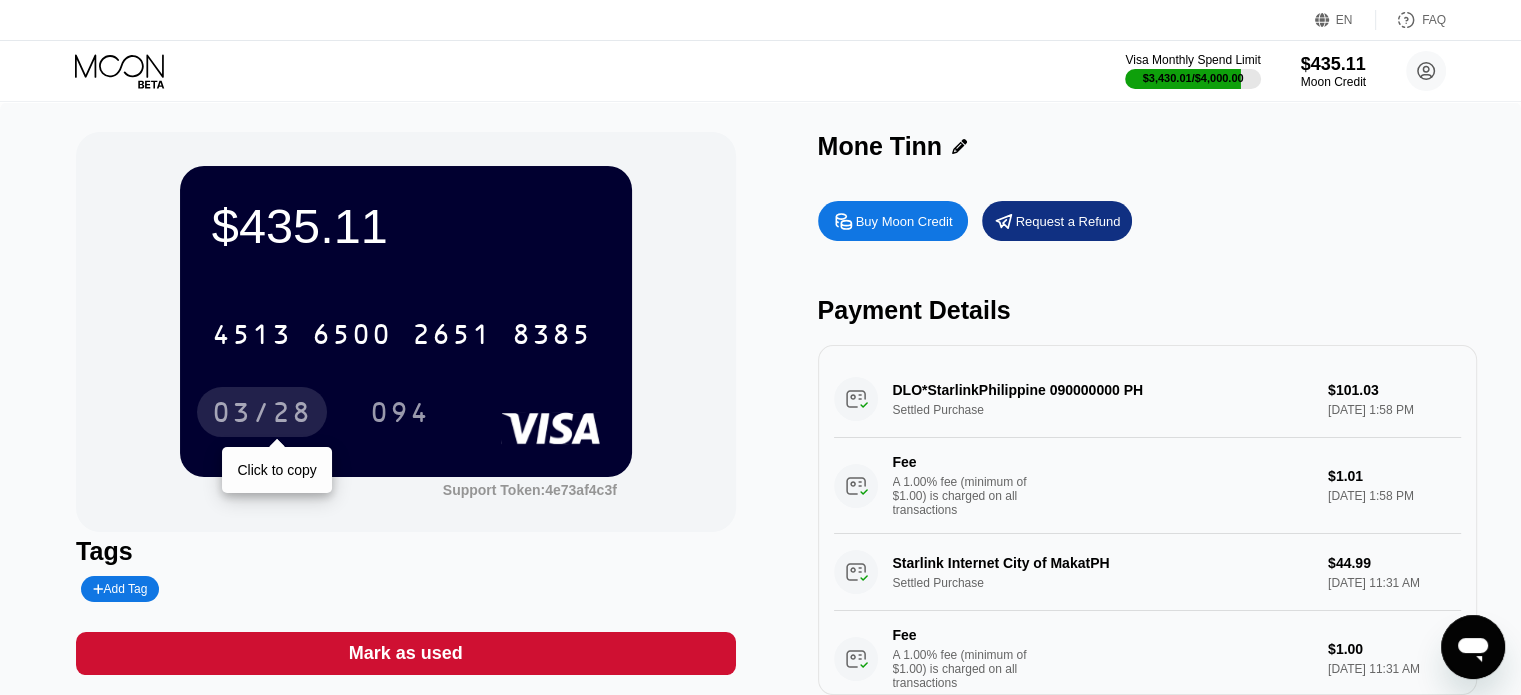 click on "03/28" at bounding box center [262, 415] 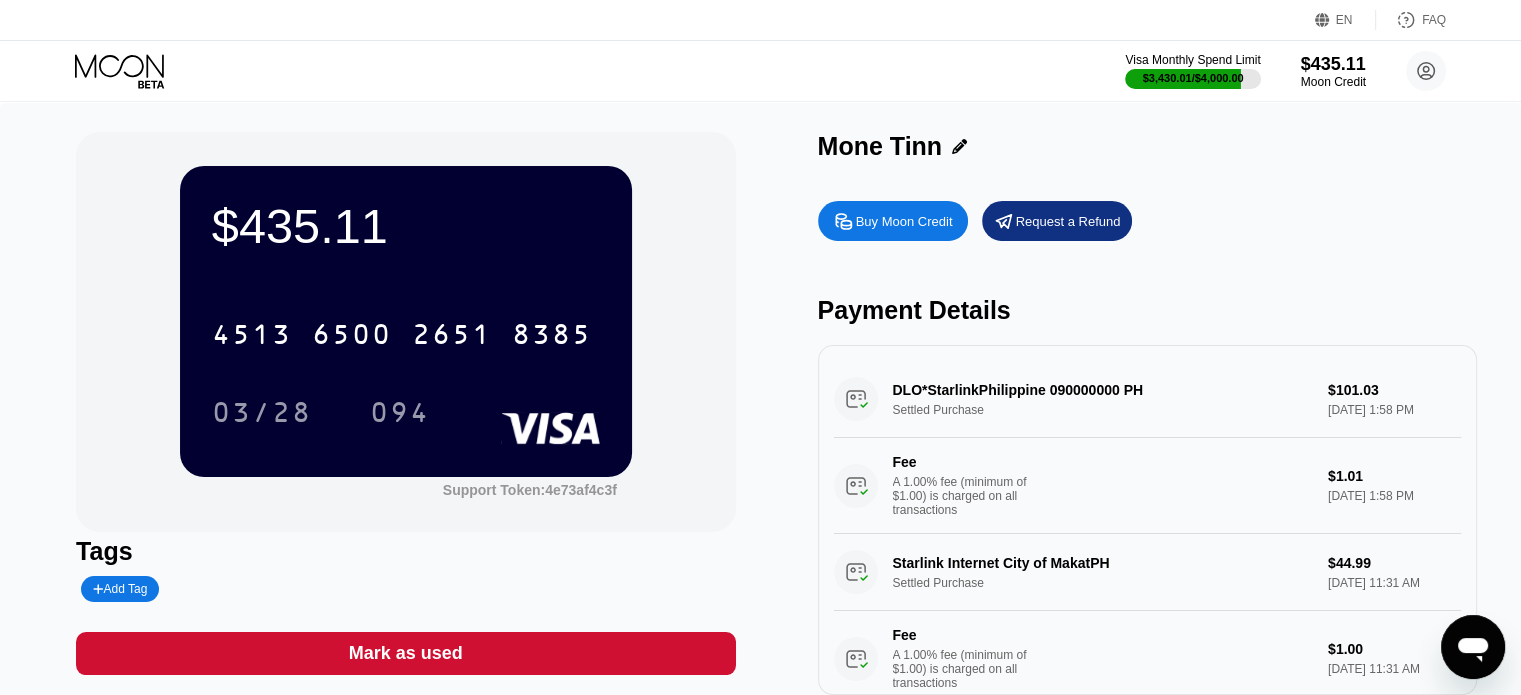 click 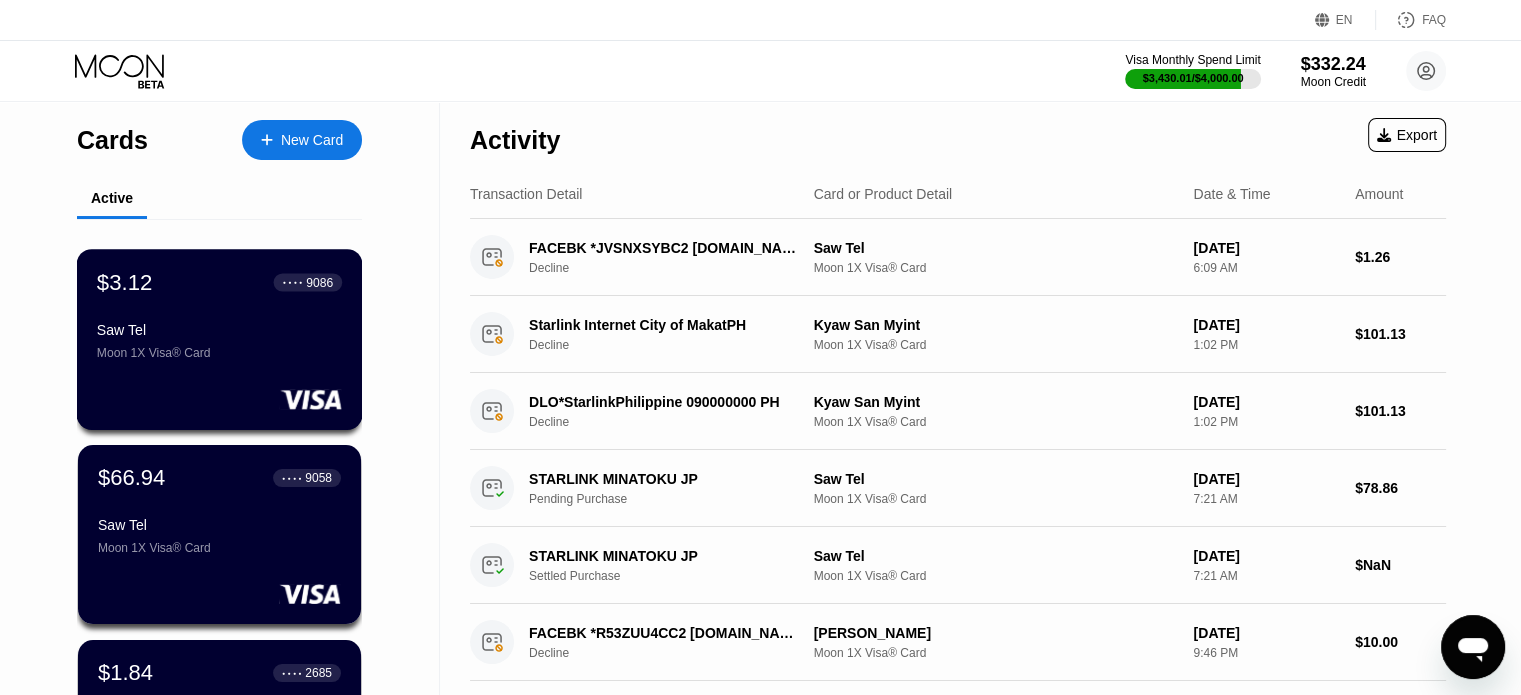 scroll, scrollTop: 0, scrollLeft: 0, axis: both 